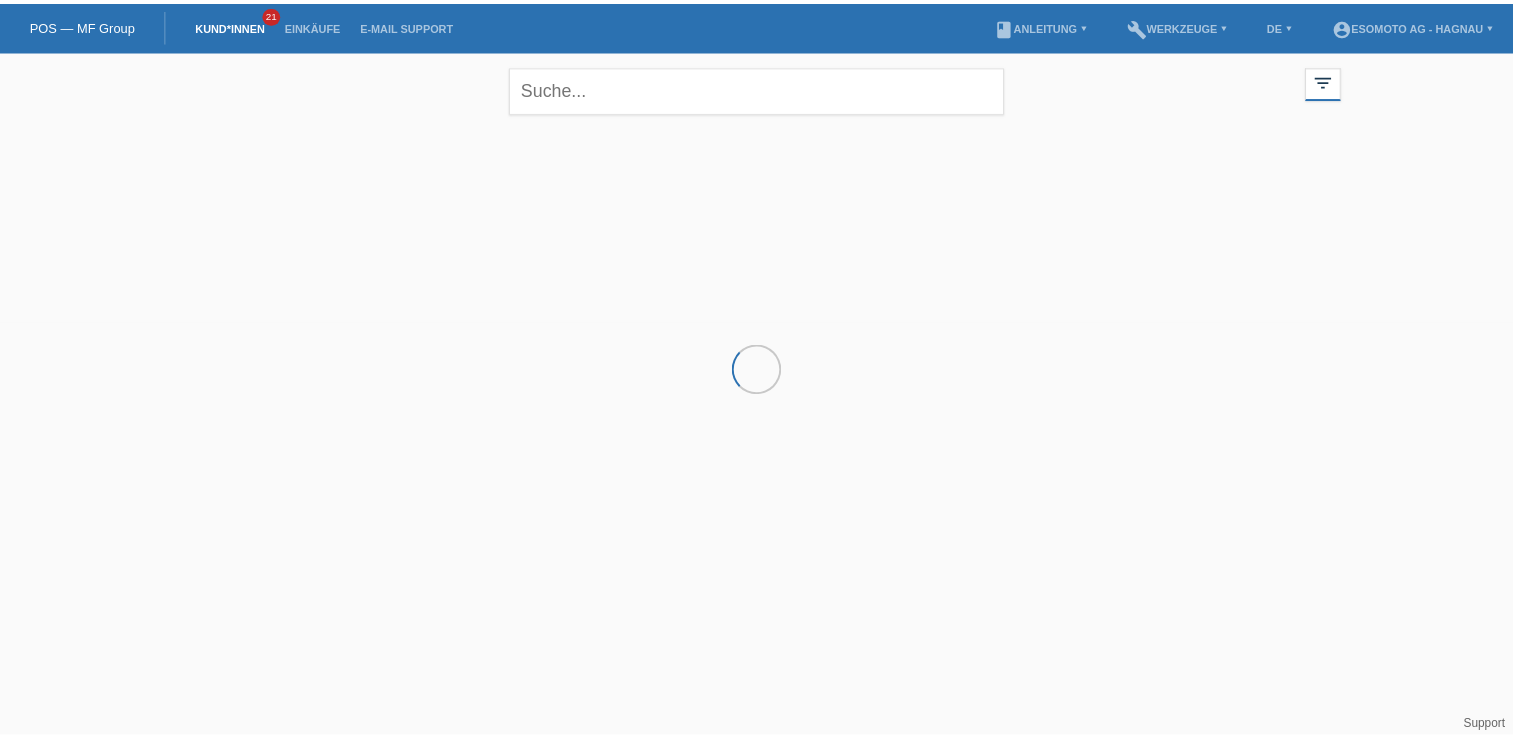 scroll, scrollTop: 0, scrollLeft: 0, axis: both 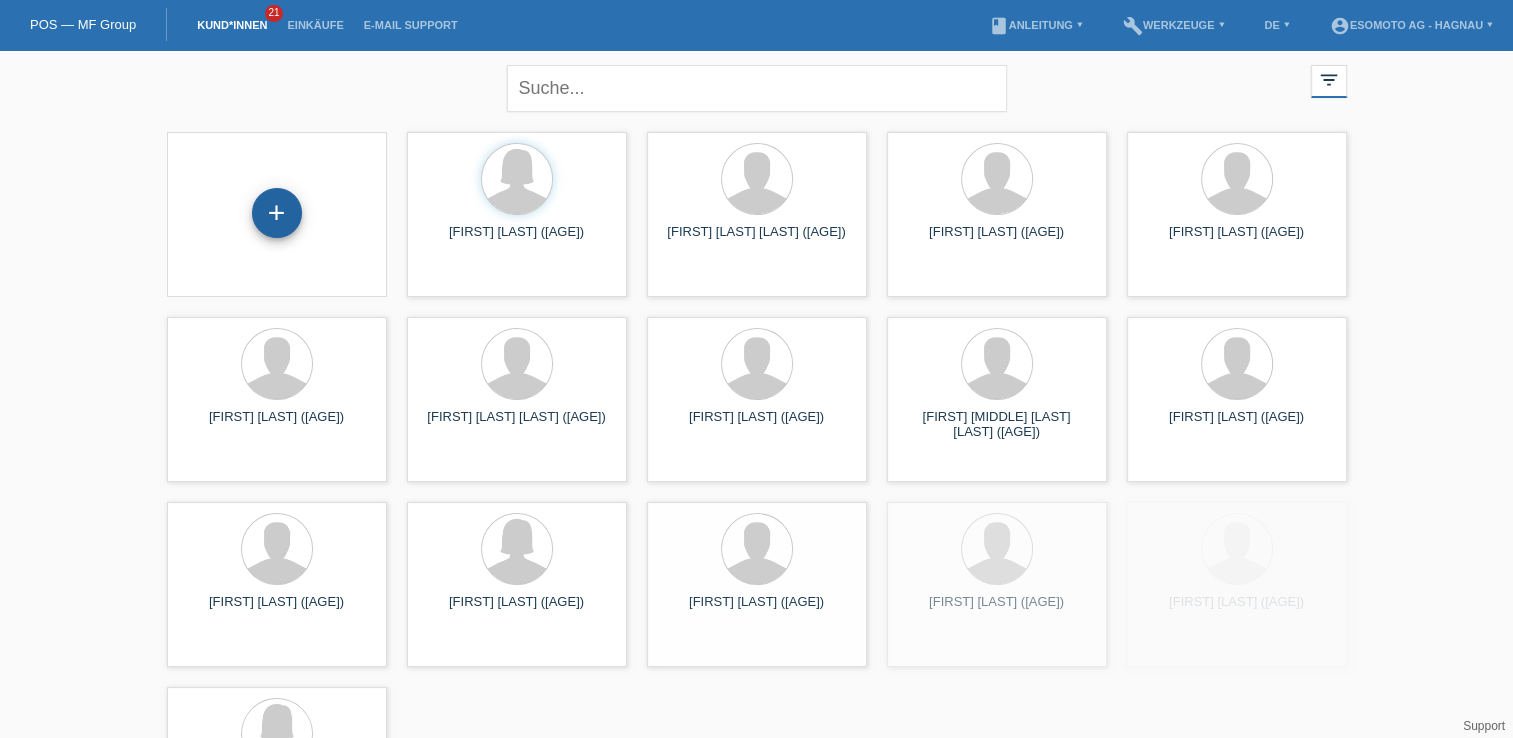 click on "+" at bounding box center (277, 213) 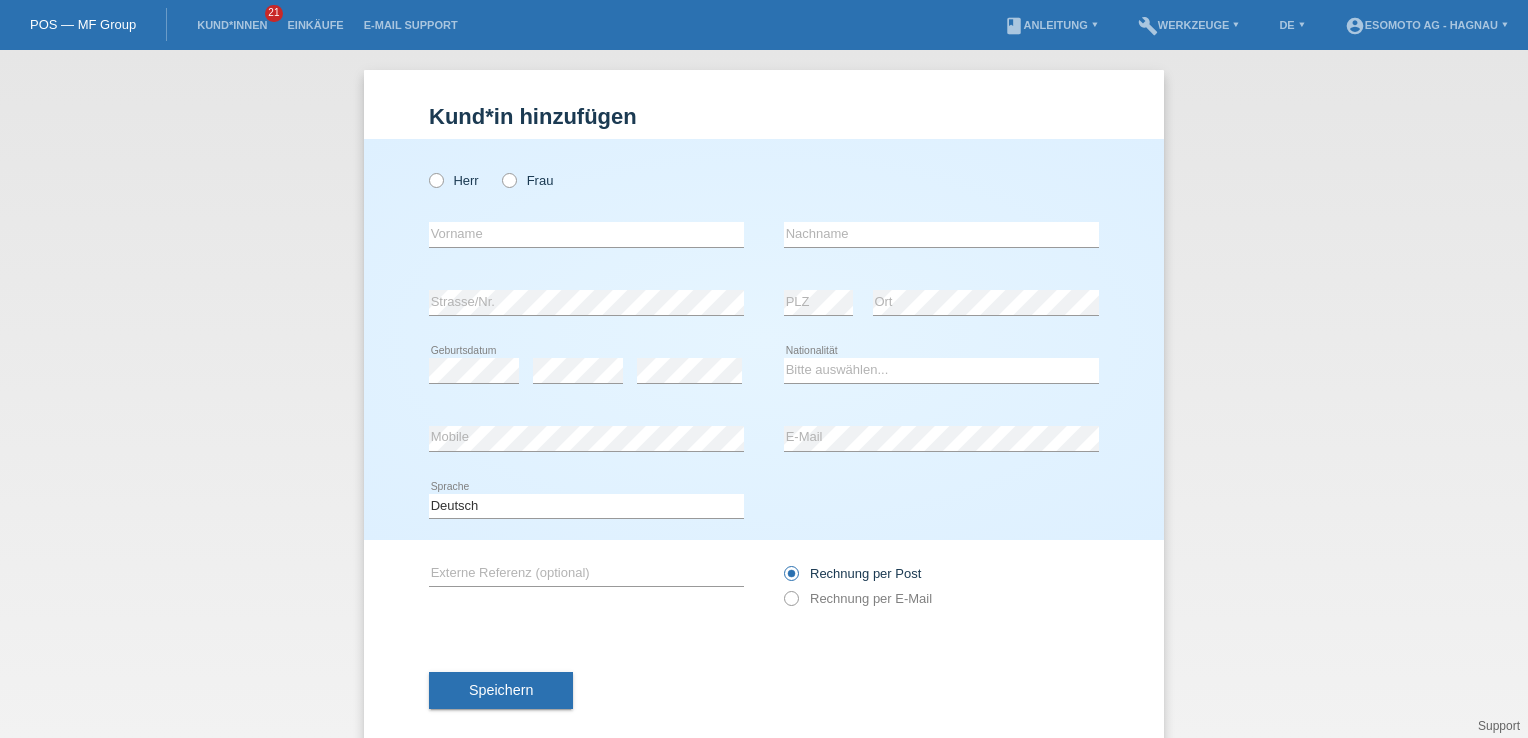 scroll, scrollTop: 0, scrollLeft: 0, axis: both 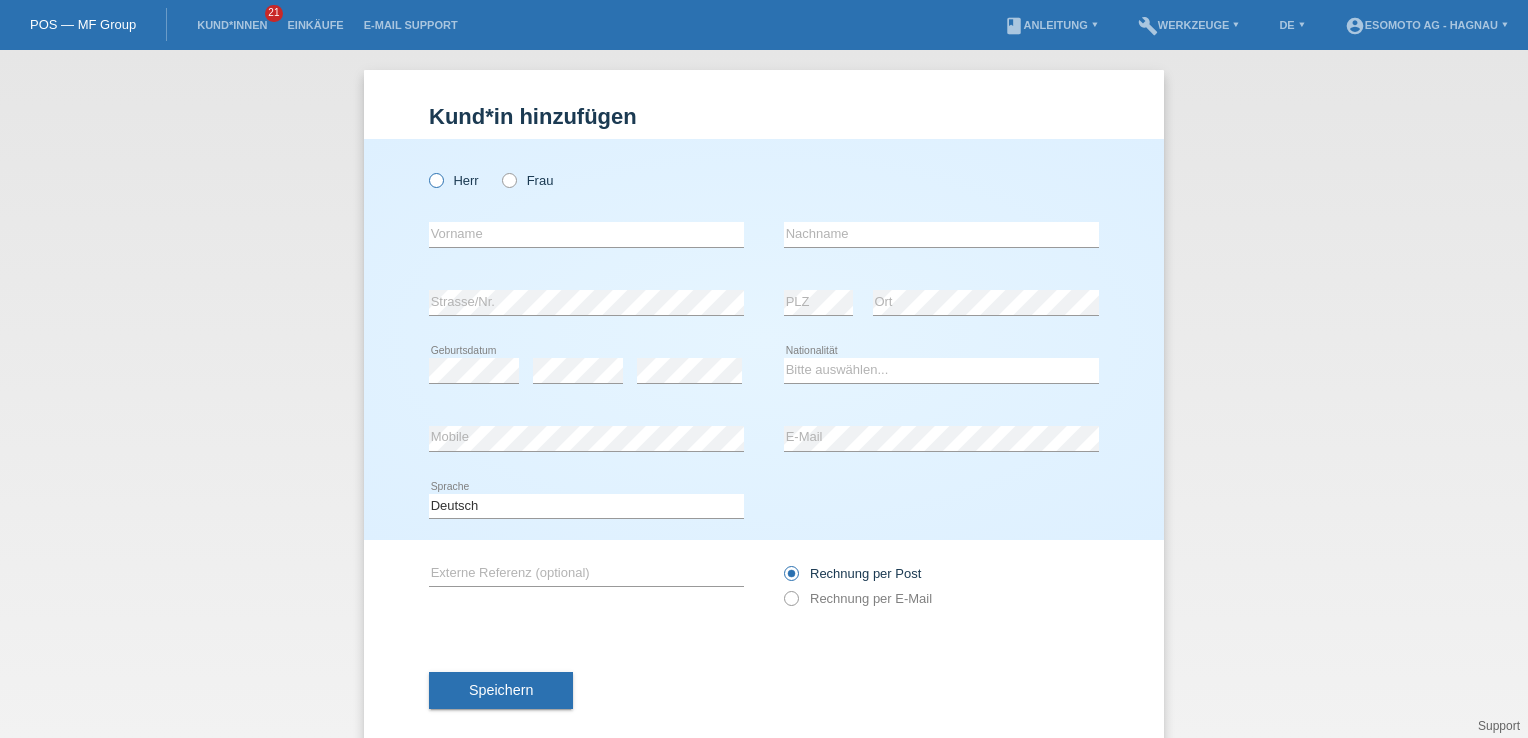 click at bounding box center (426, 170) 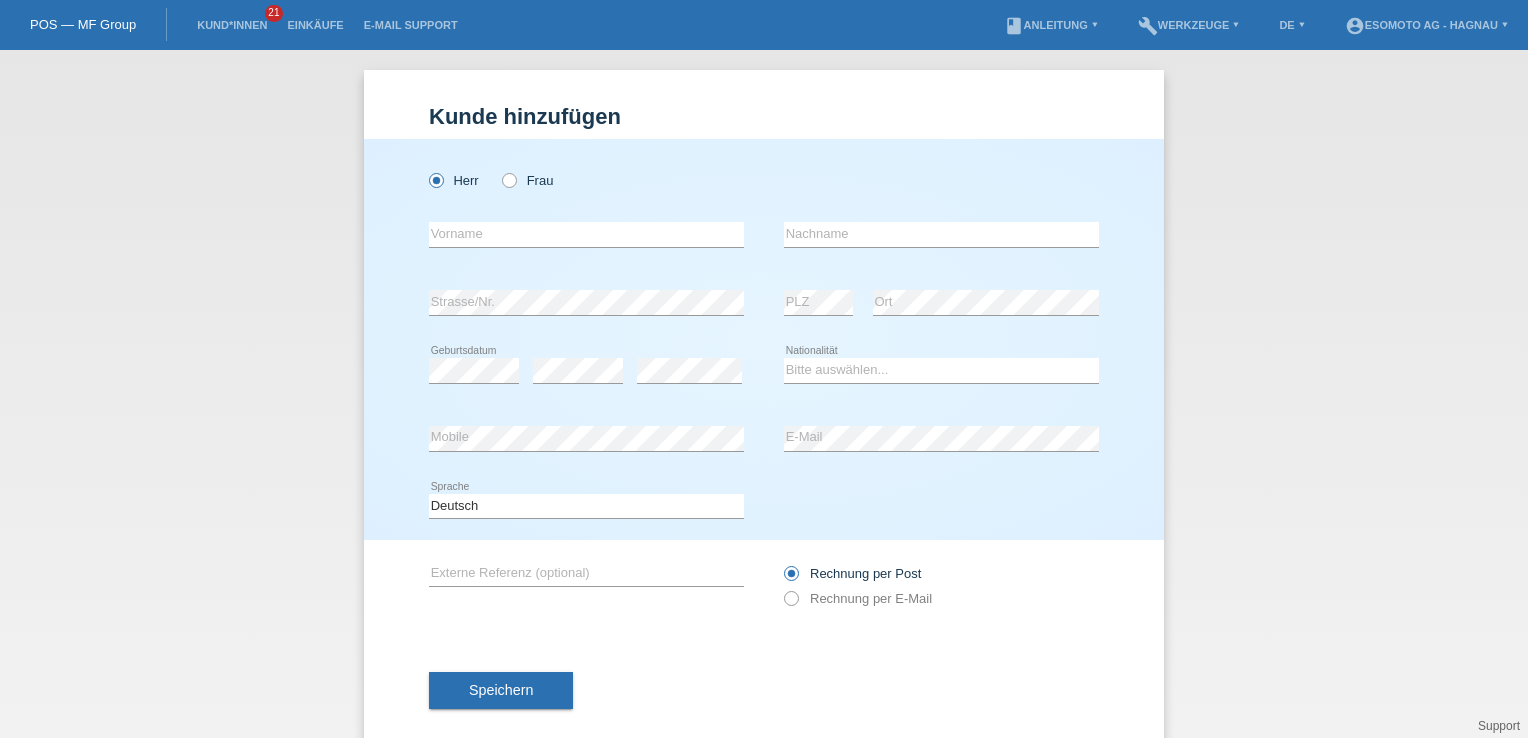 click on "error
Vorname" at bounding box center [586, 235] 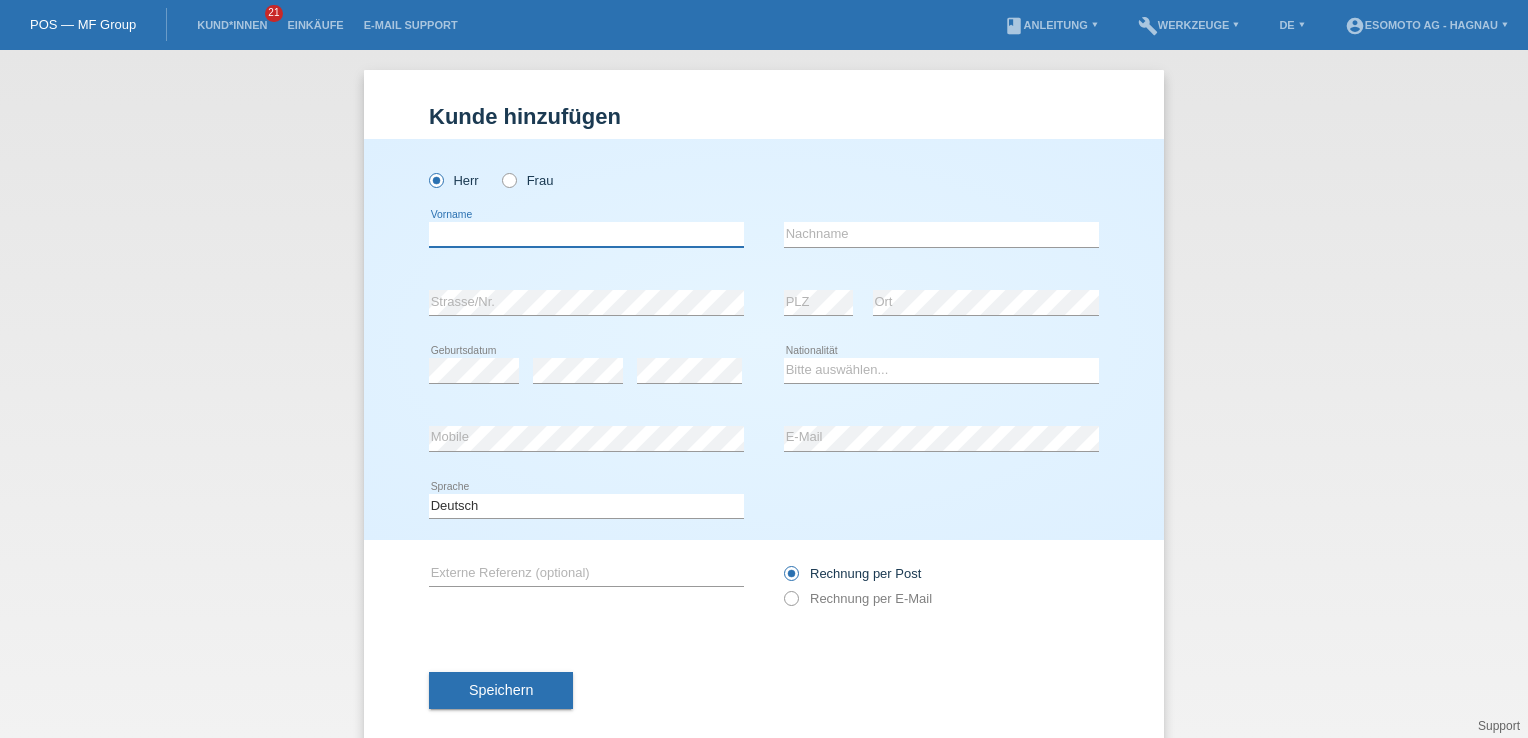 click at bounding box center [586, 234] 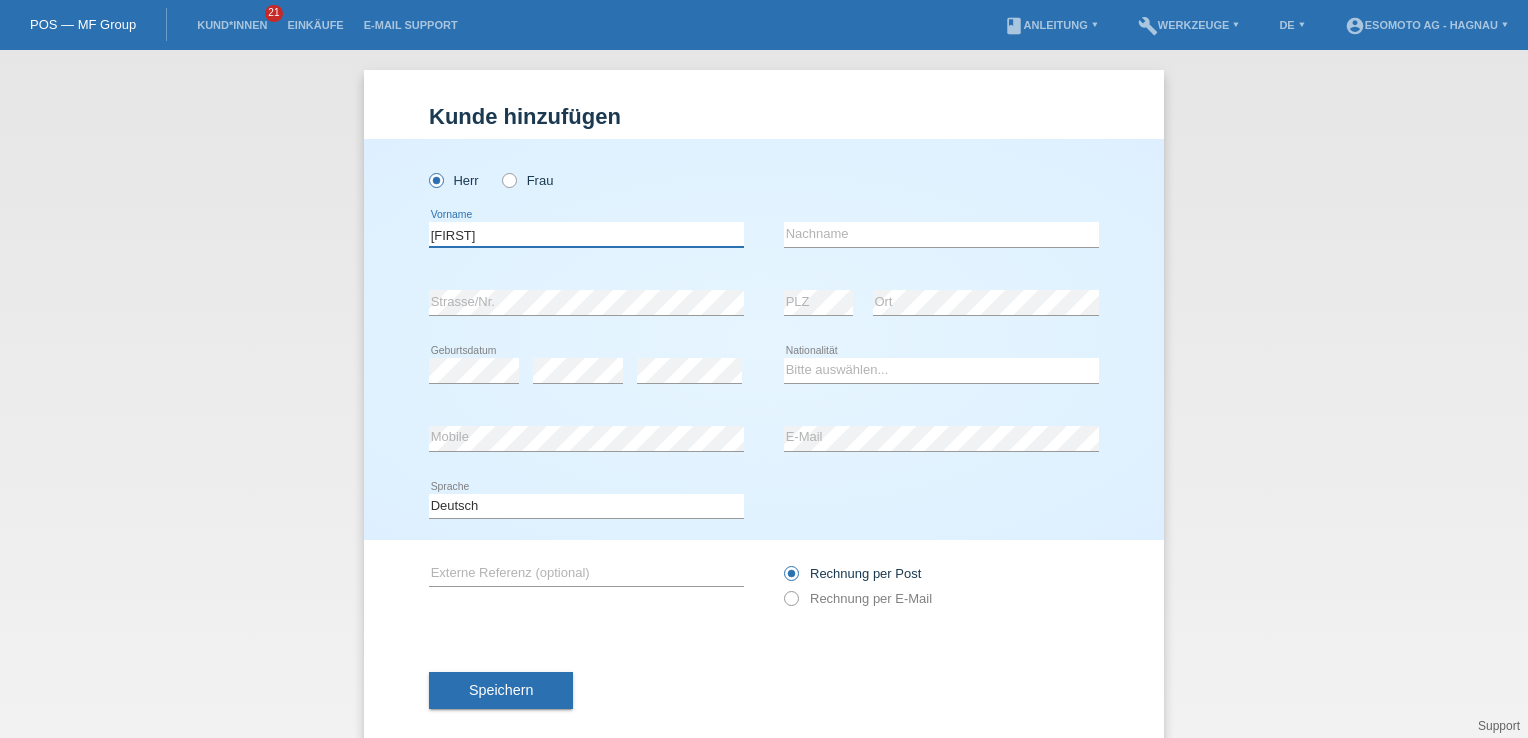 type on "Jayaram" 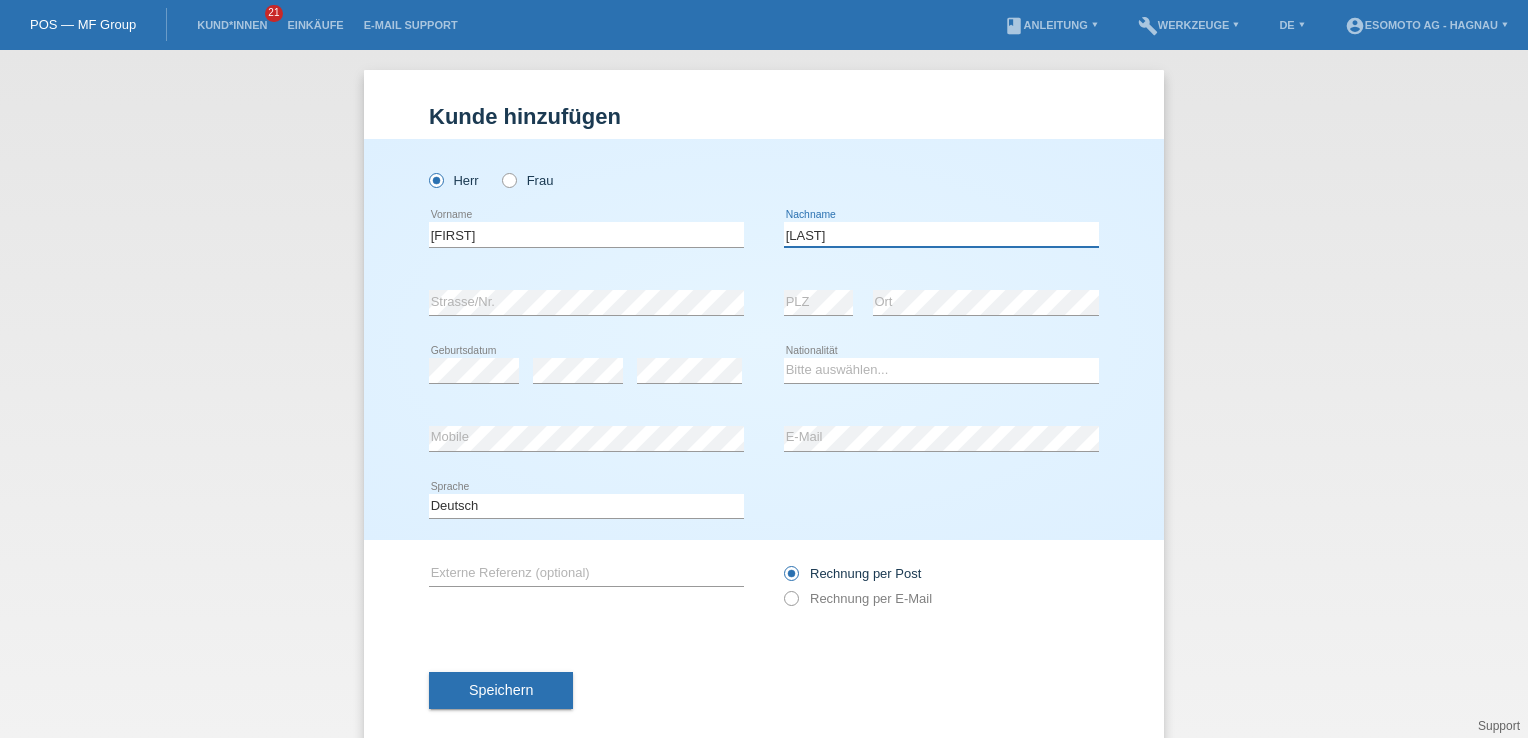 type on "Balaji" 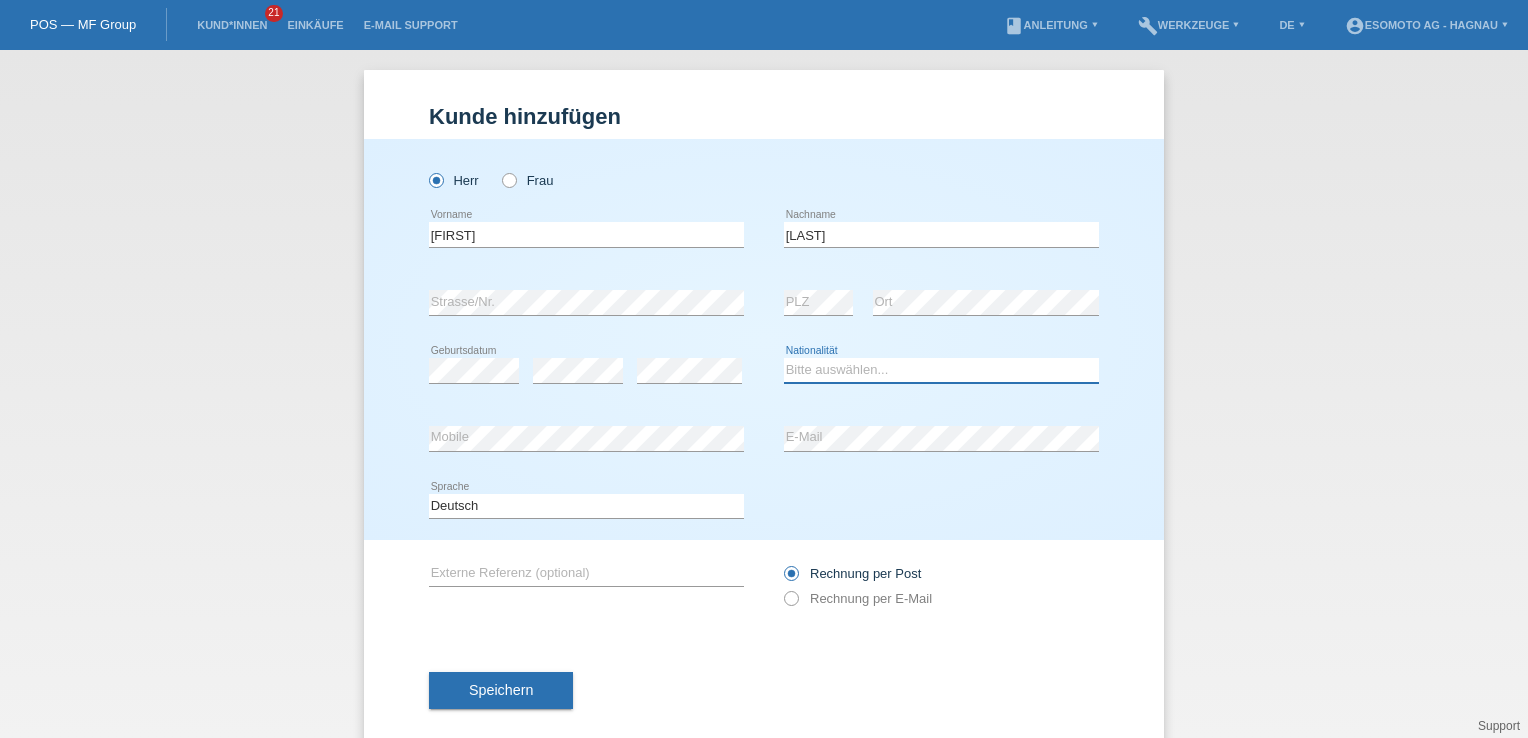 click on "Bitte auswählen...
Schweiz
Deutschland
Liechtenstein
Österreich
------------
Afghanistan
Ägypten
Åland
Albanien
Algerien" at bounding box center (941, 370) 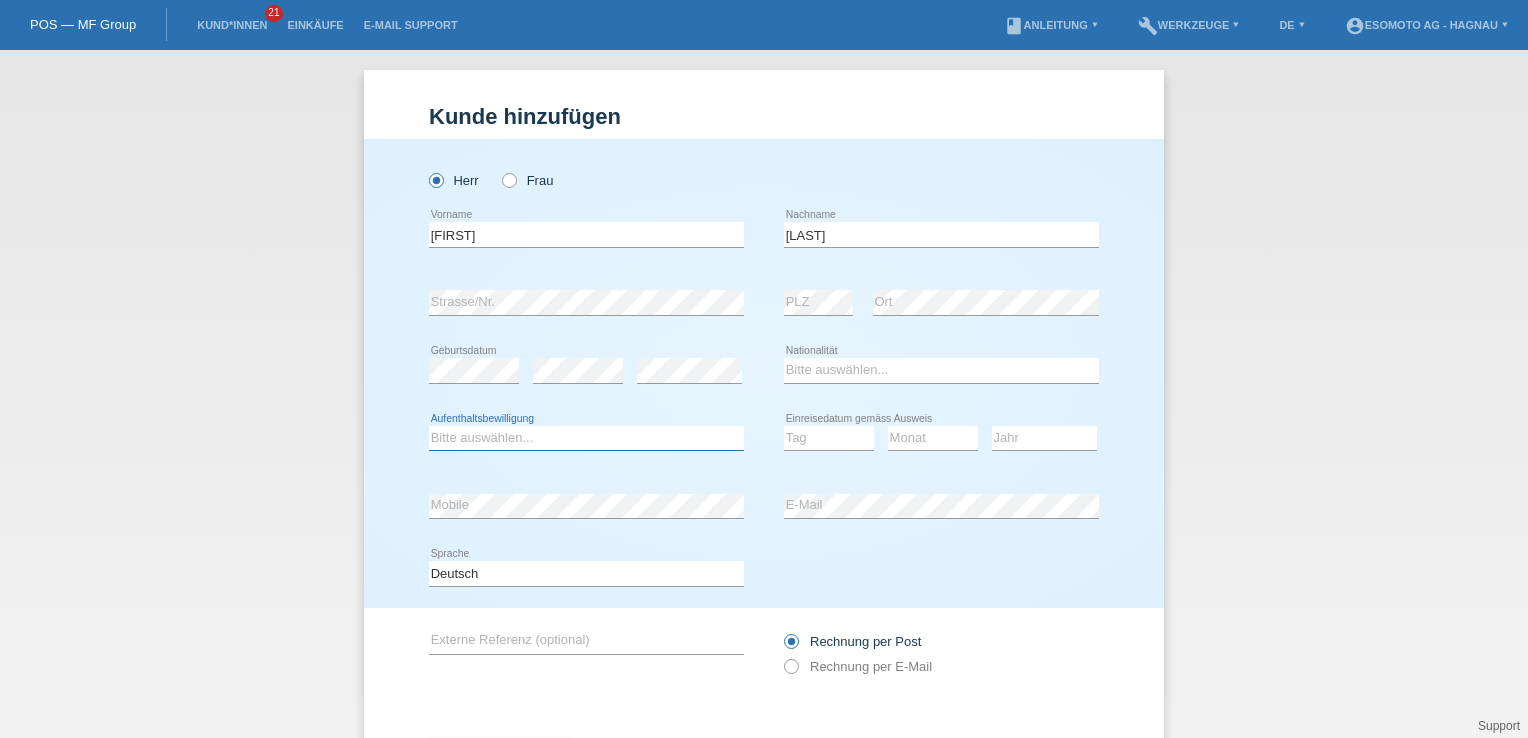click on "Bitte auswählen...
C
B
B - Flüchtlingsstatus
Andere" at bounding box center [586, 438] 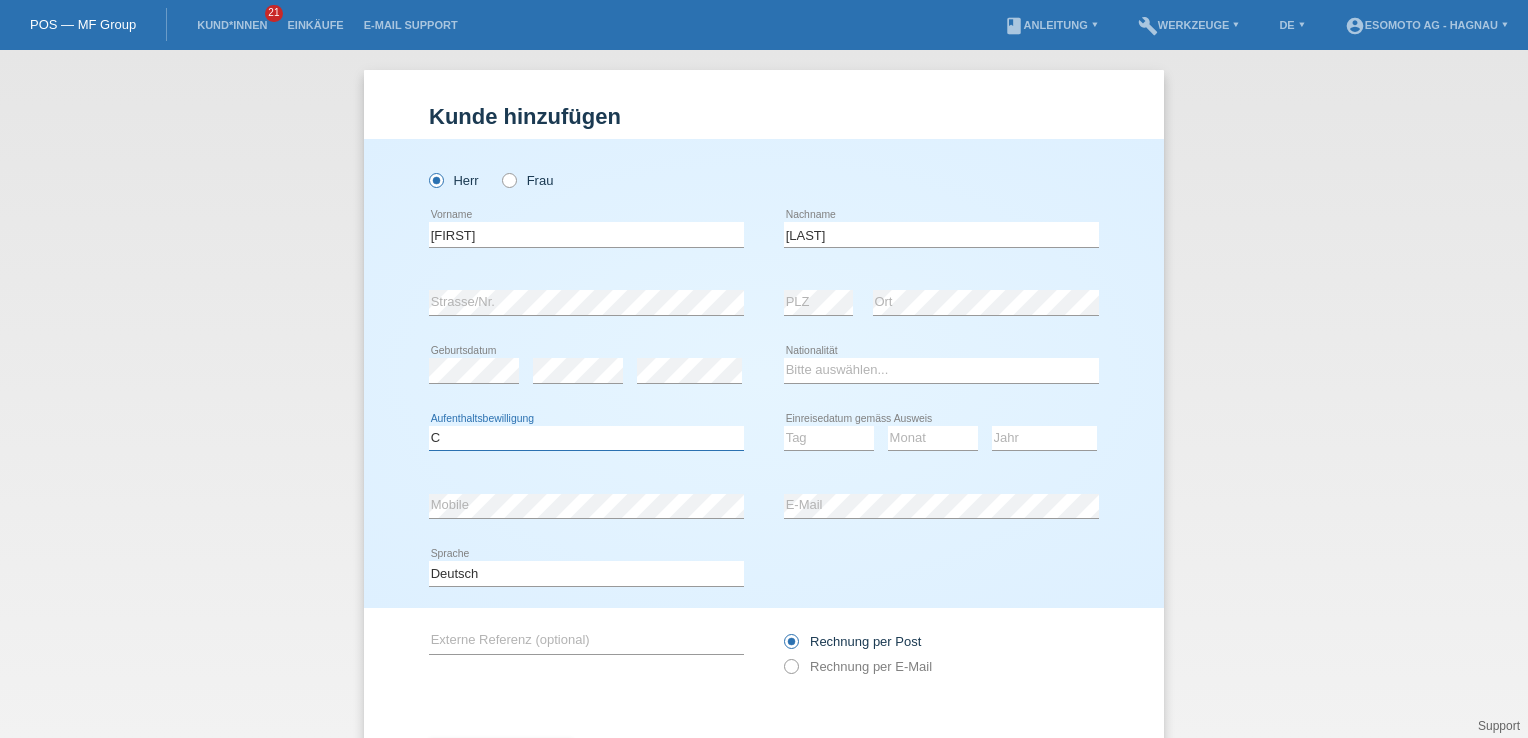 click on "Bitte auswählen...
C
B
B - Flüchtlingsstatus
Andere" at bounding box center (586, 438) 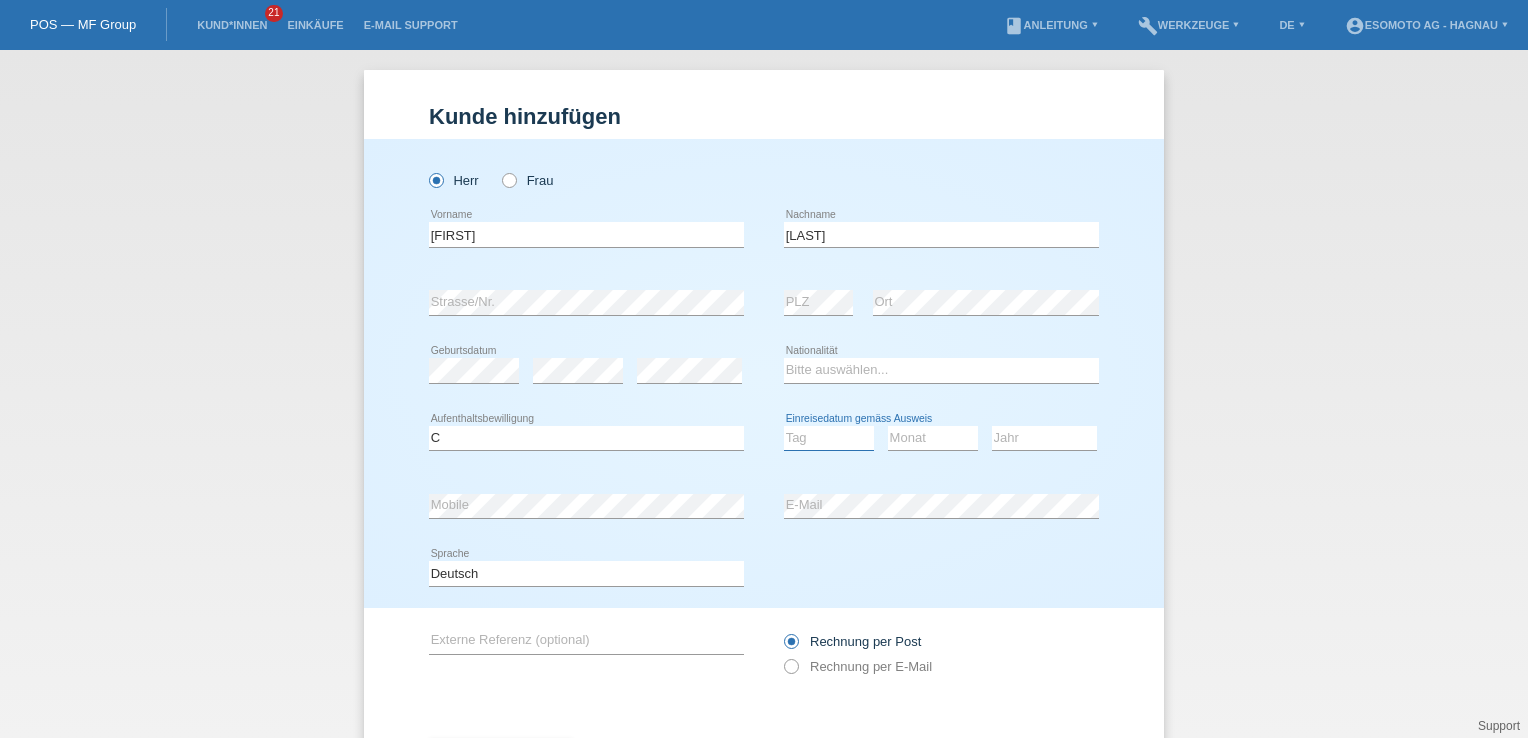 click on "Tag
01
02
03
04
05
06
07
08
09
10 11" at bounding box center [829, 438] 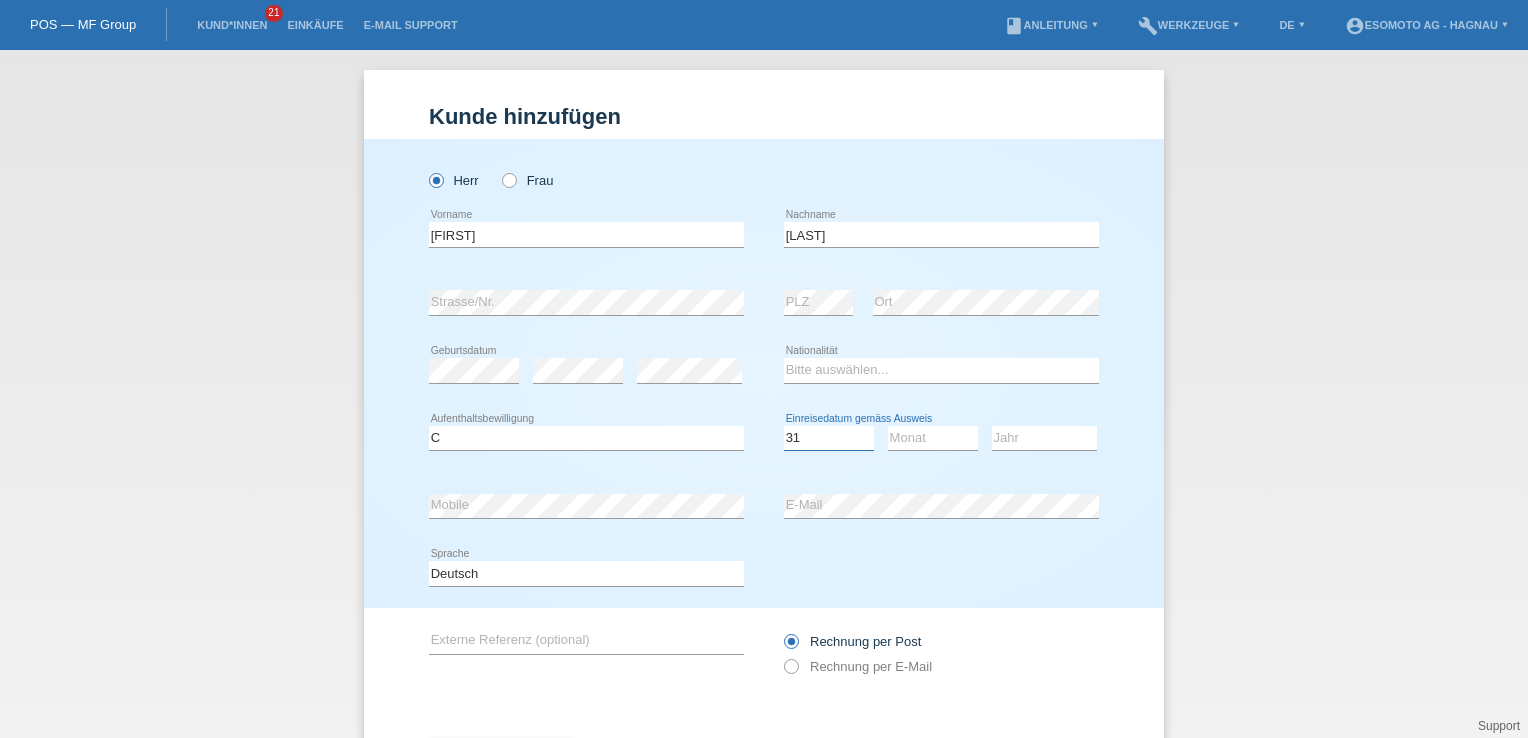 click on "Tag
01
02
03
04
05
06
07
08
09
10 11" at bounding box center (829, 438) 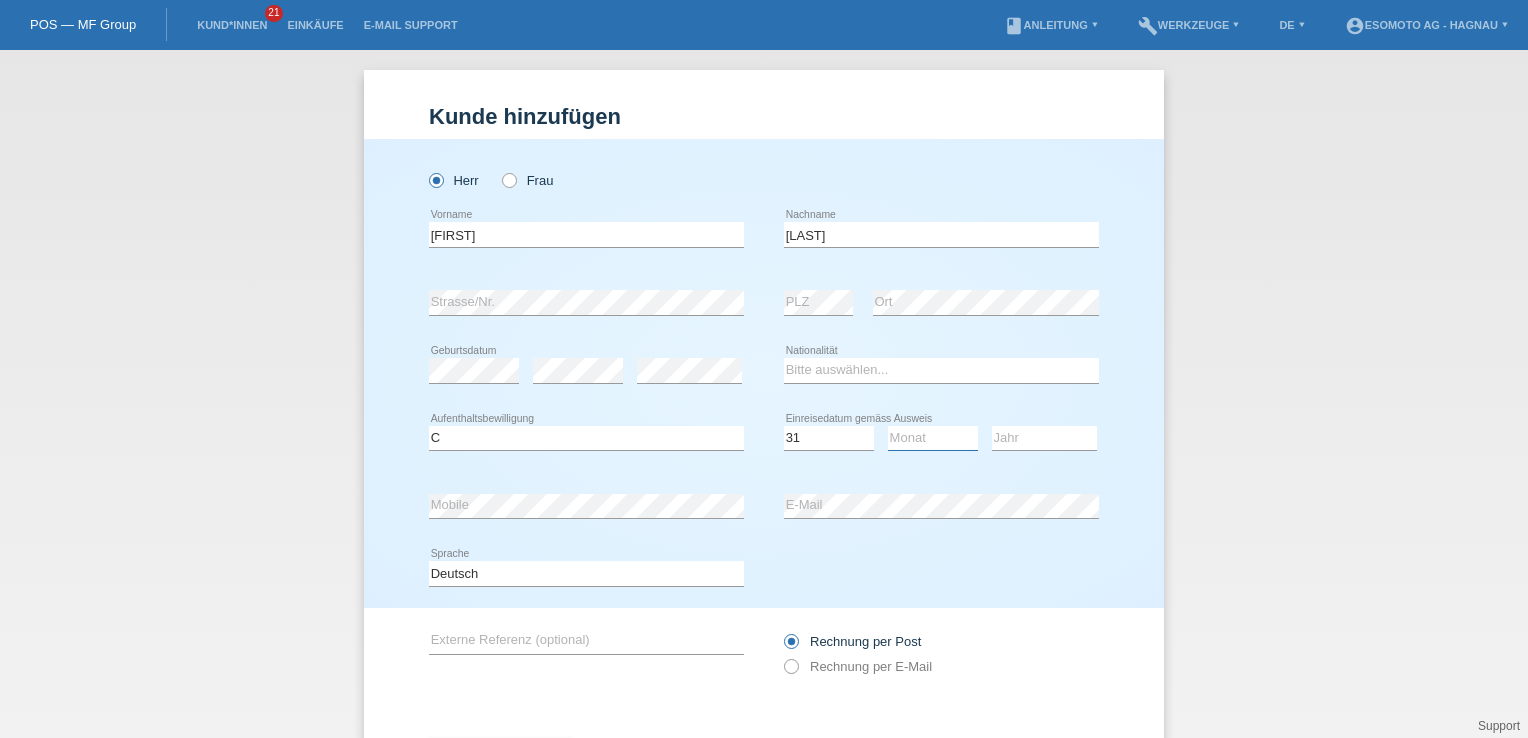 click on "Monat
01
02
03
04
05
06
07
08
09
10 11" at bounding box center [933, 438] 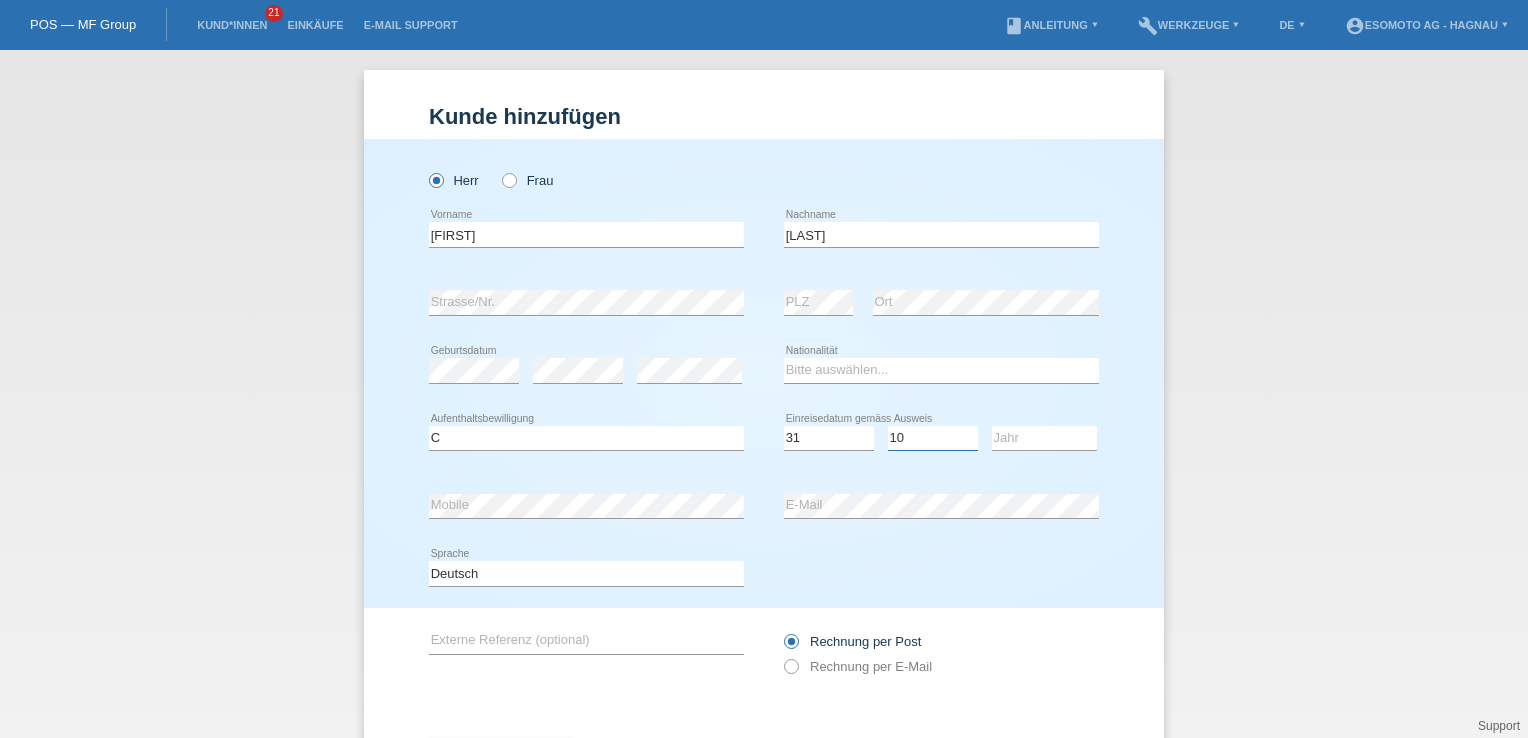 click on "Monat
01
02
03
04
05
06
07
08
09
10 11" at bounding box center [933, 438] 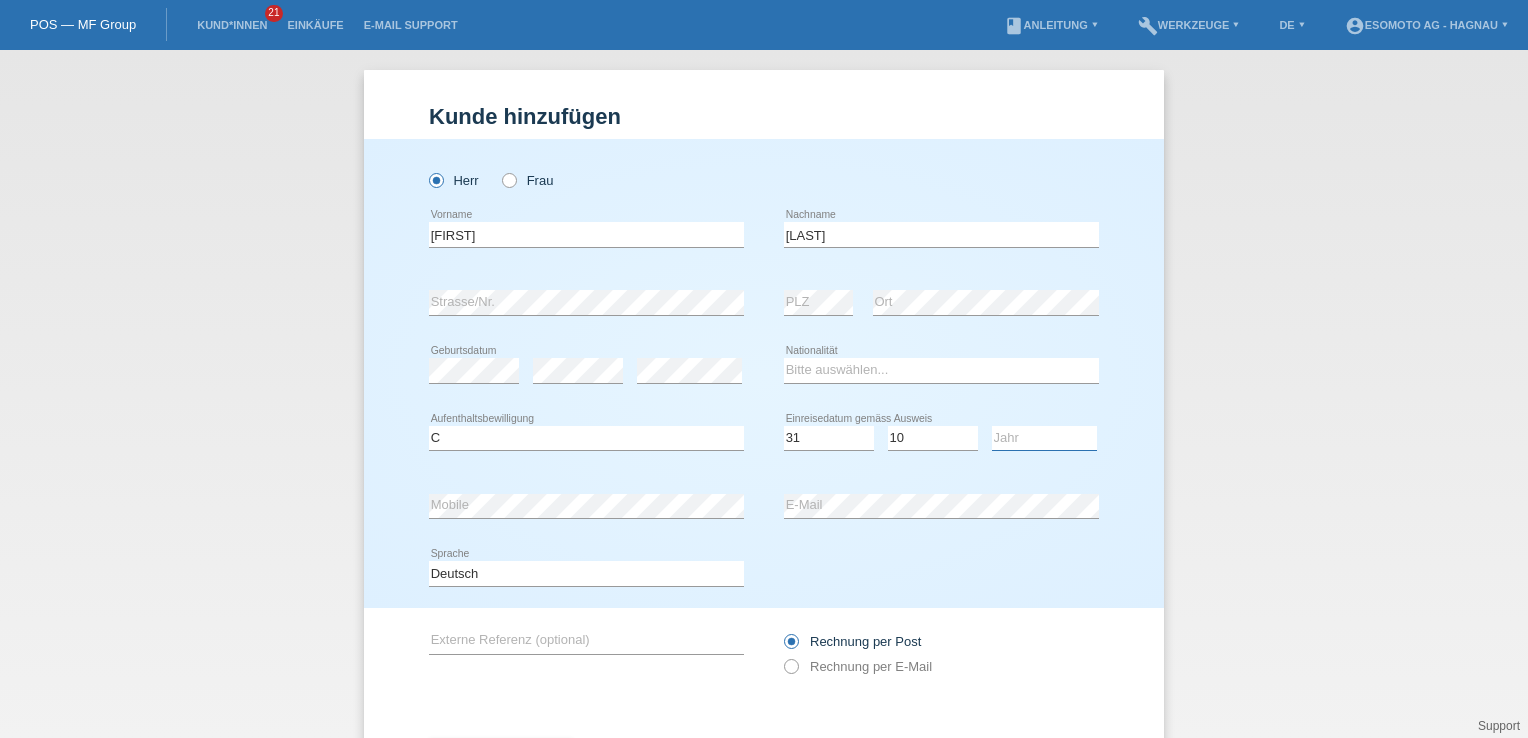 click on "Jahr
2025
2024
2023
2022
2021
2020
2019
2018
2017 2016 2015 2014 2013 2012 2011 2010 2009 2008 2007 2006 2005 2004 2003 2002 2001" at bounding box center [1044, 438] 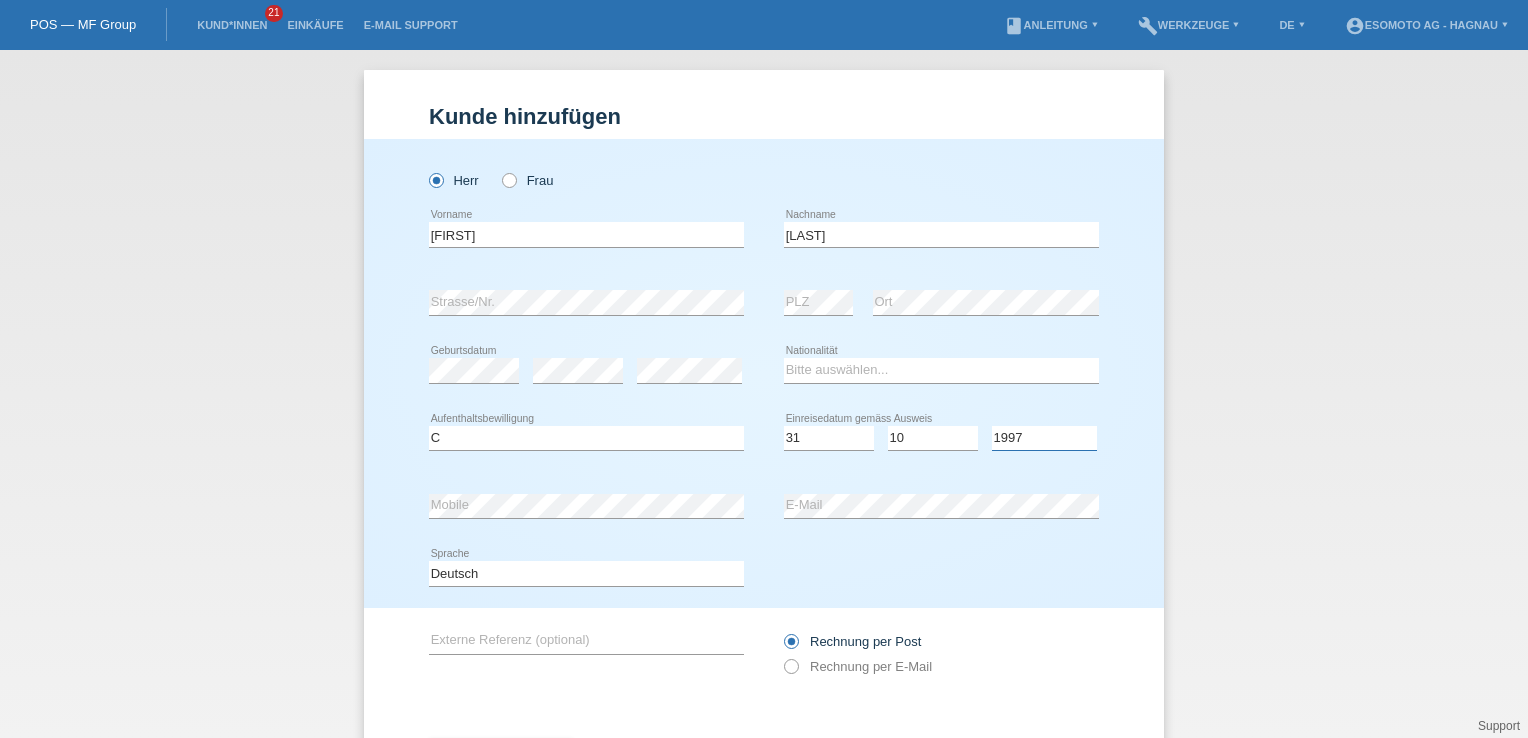click on "Jahr
2025
2024
2023
2022
2021
2020
2019
2018
2017 2016 2015 2014 2013 2012 2011 2010 2009 2008 2007 2006 2005 2004 2003 2002 2001" at bounding box center [1044, 438] 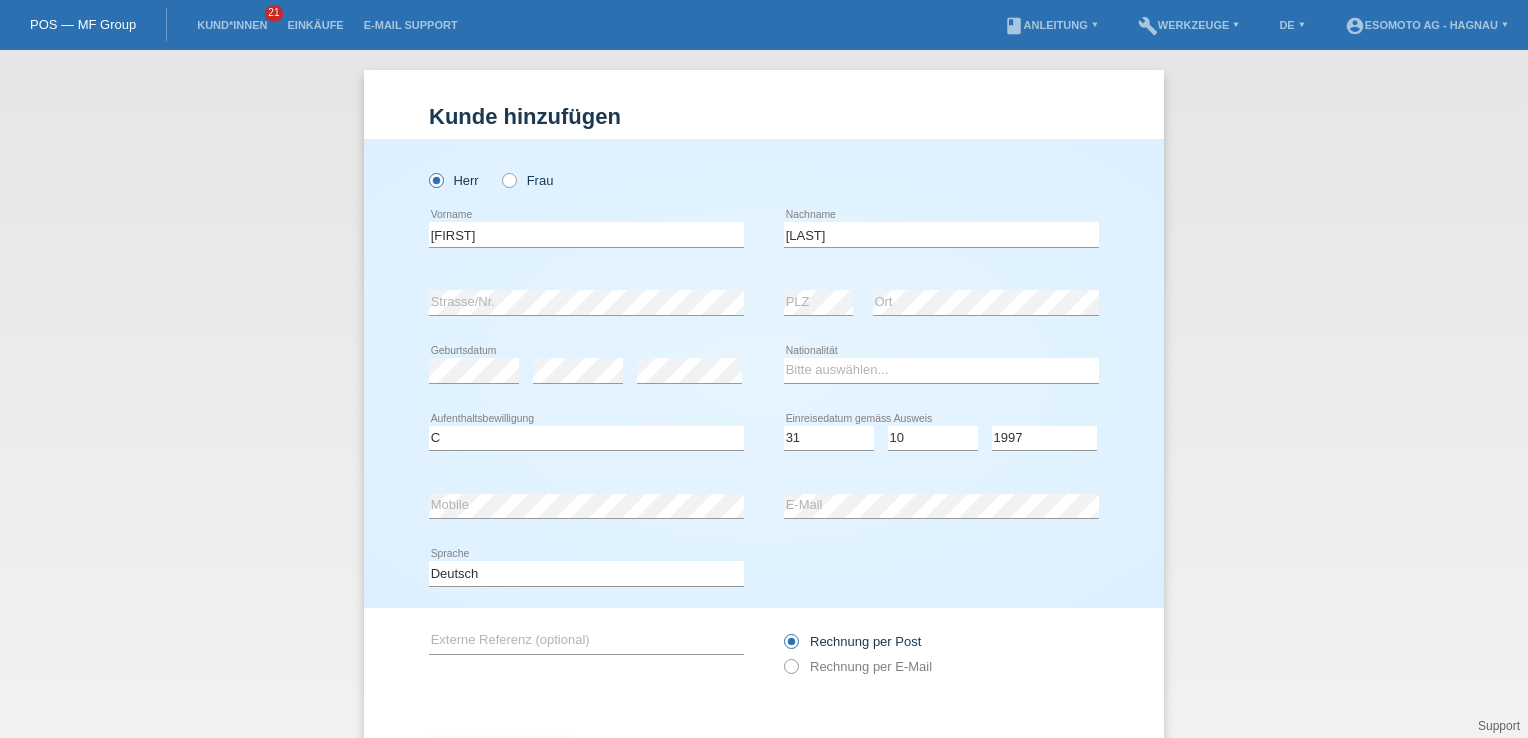 click on "Herr
Frau
Jayaram
error
Vorname
C" at bounding box center [764, 373] 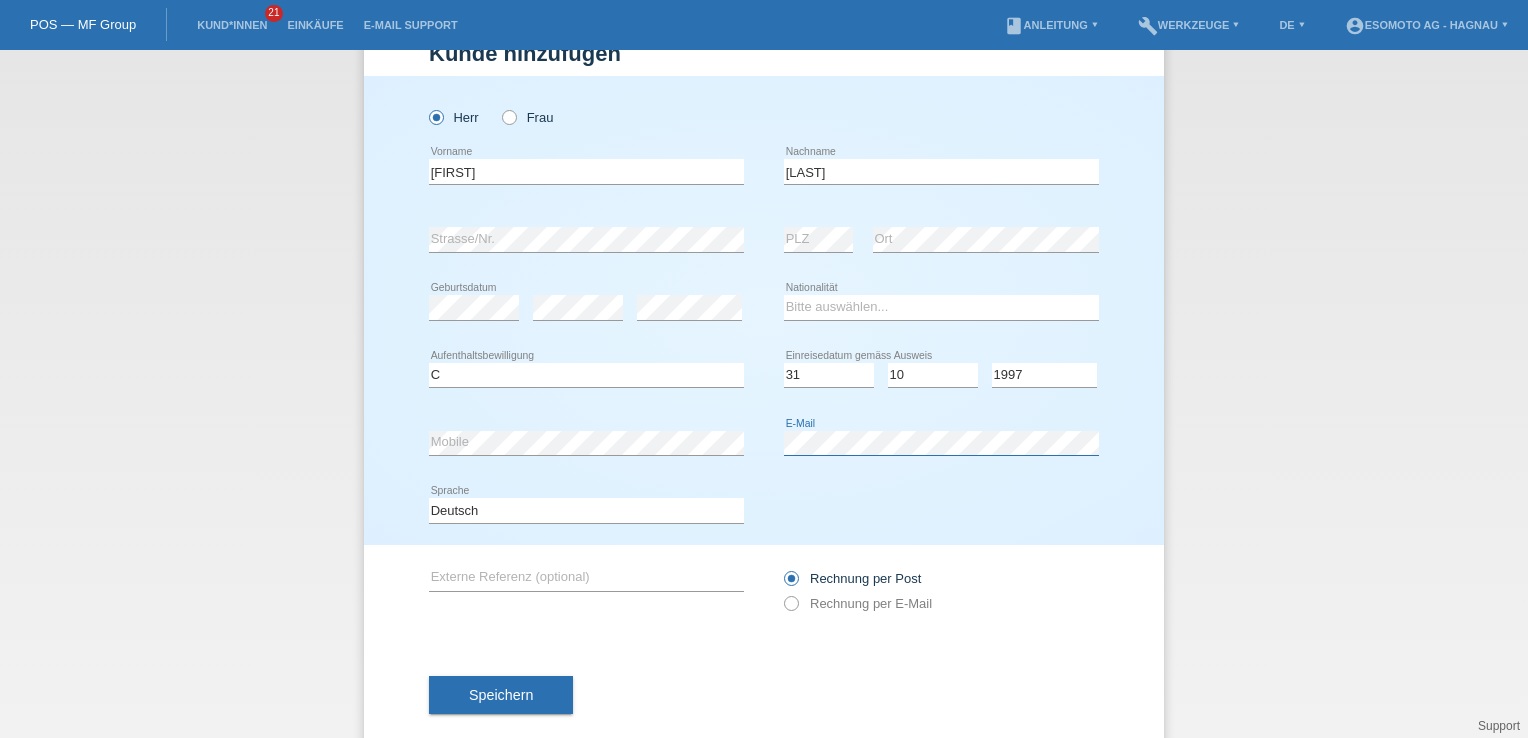 scroll, scrollTop: 96, scrollLeft: 0, axis: vertical 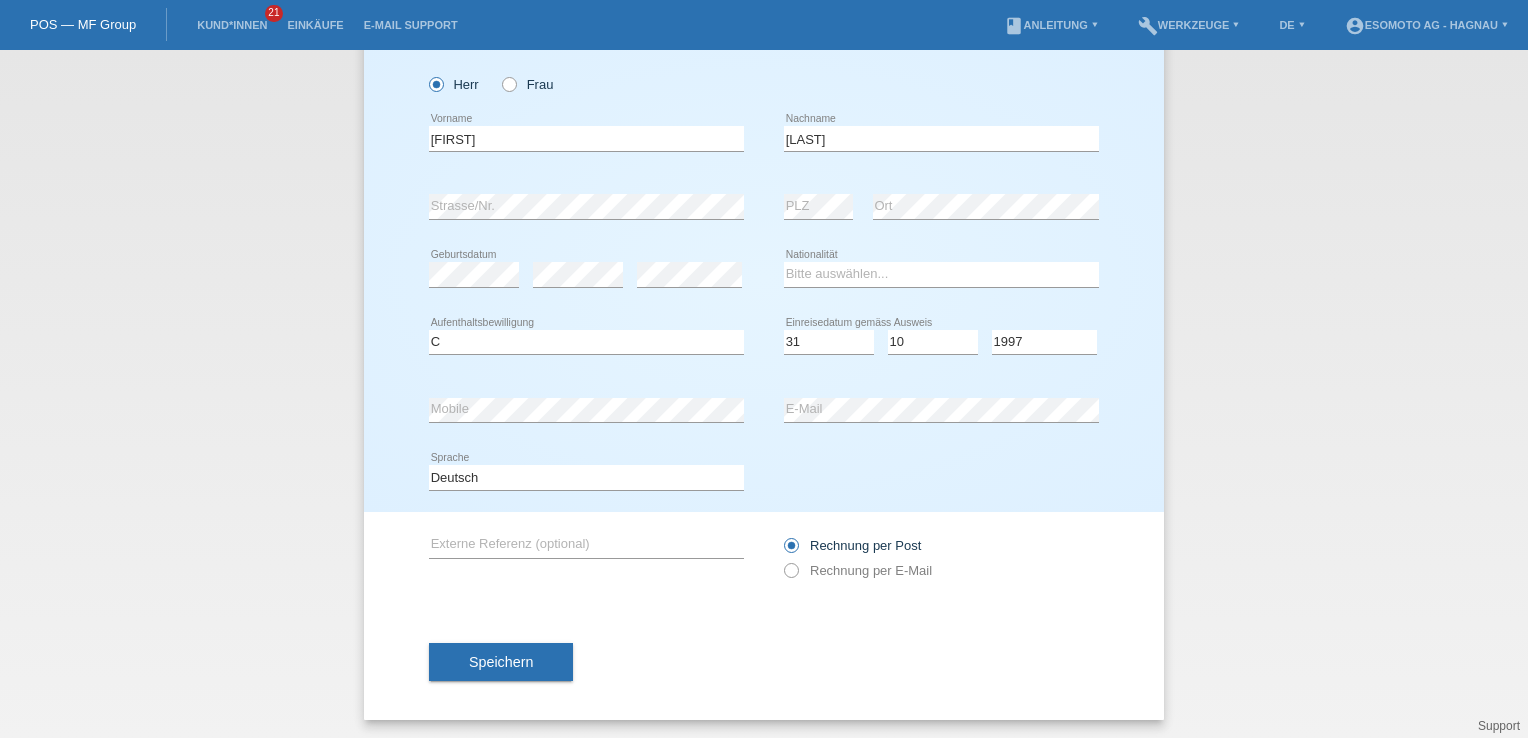 click on "Kund*in hinzufügen
Kunde hinzufügen
Kundin hinzufügen
Herr
Frau
Jayaram error Vorname" at bounding box center [764, 394] 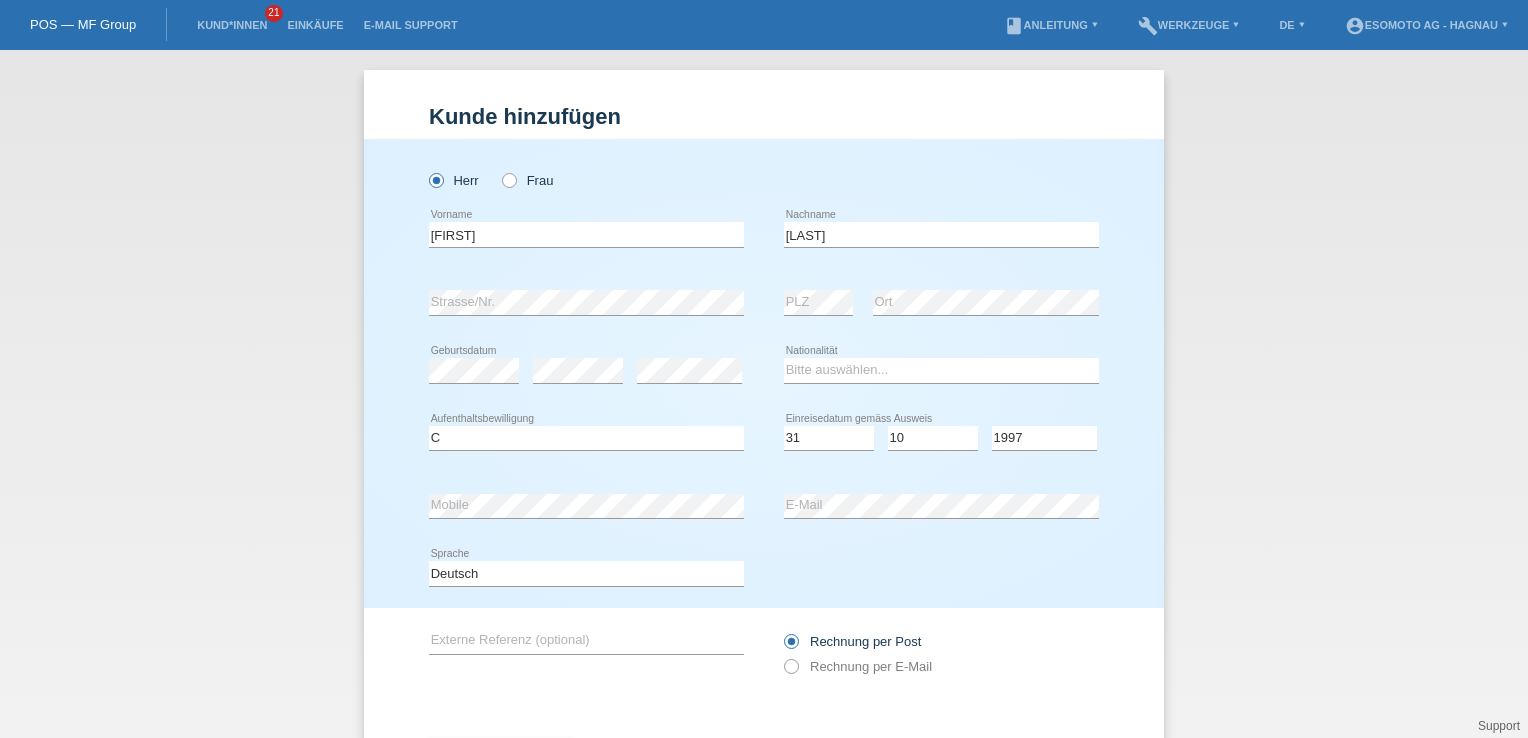 scroll, scrollTop: 96, scrollLeft: 0, axis: vertical 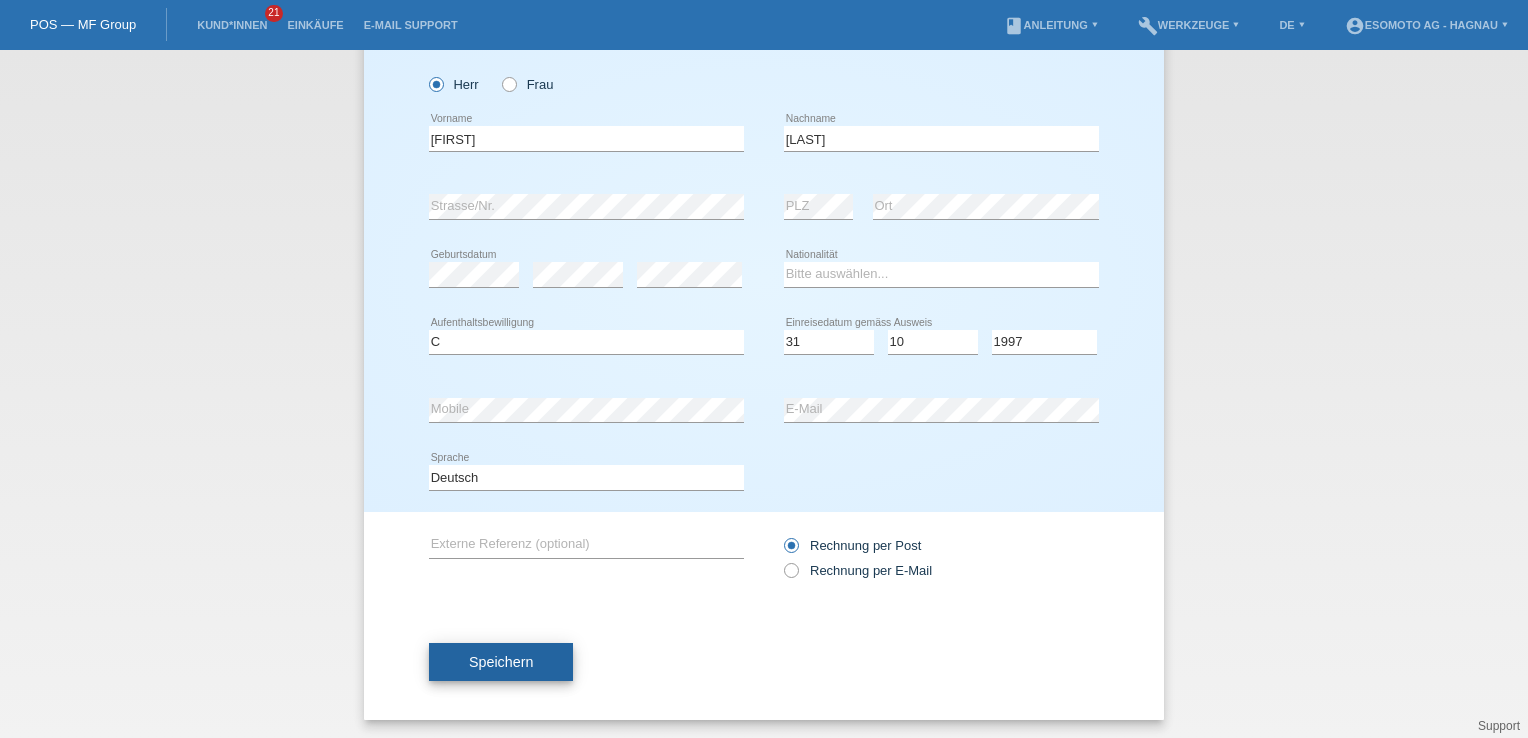 click on "Speichern" at bounding box center (501, 662) 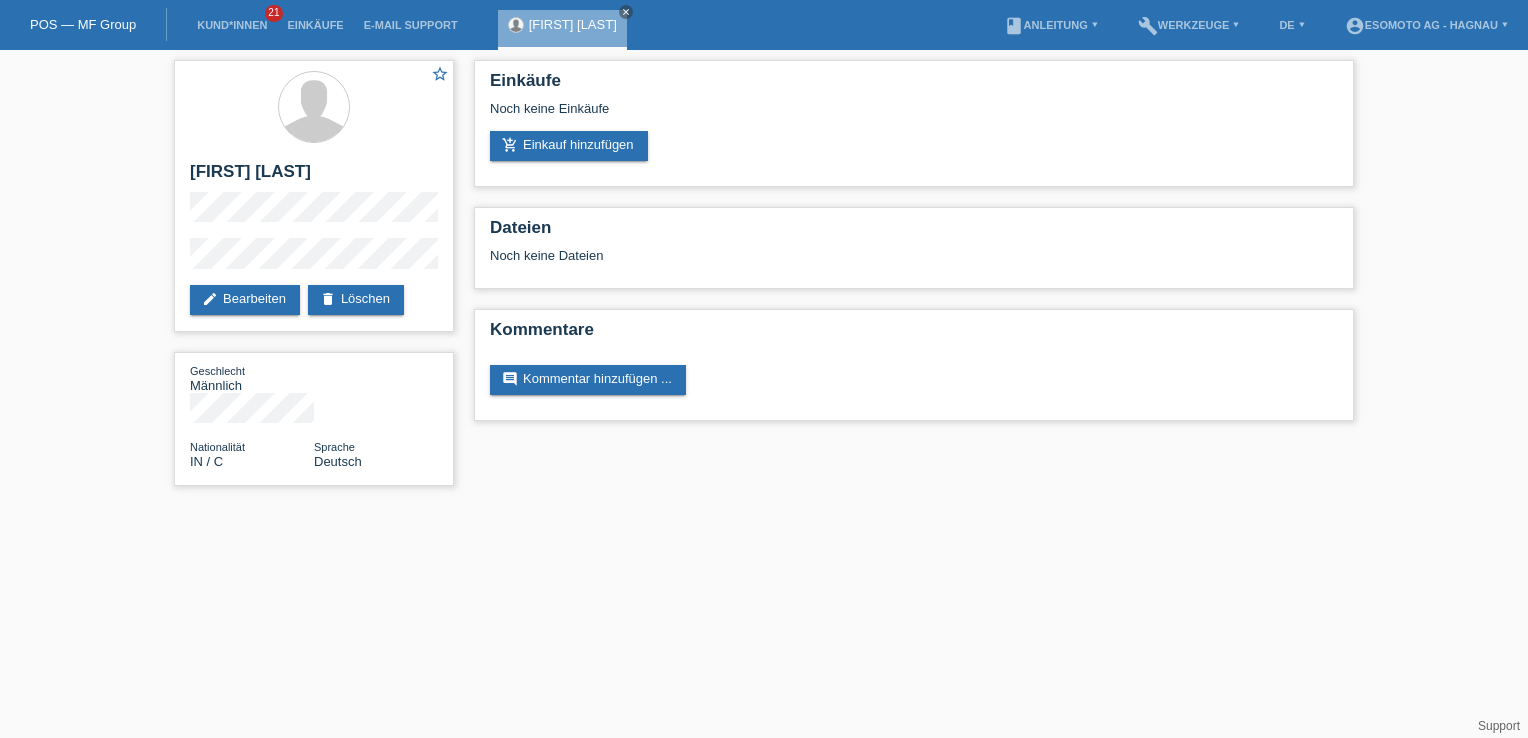 scroll, scrollTop: 0, scrollLeft: 0, axis: both 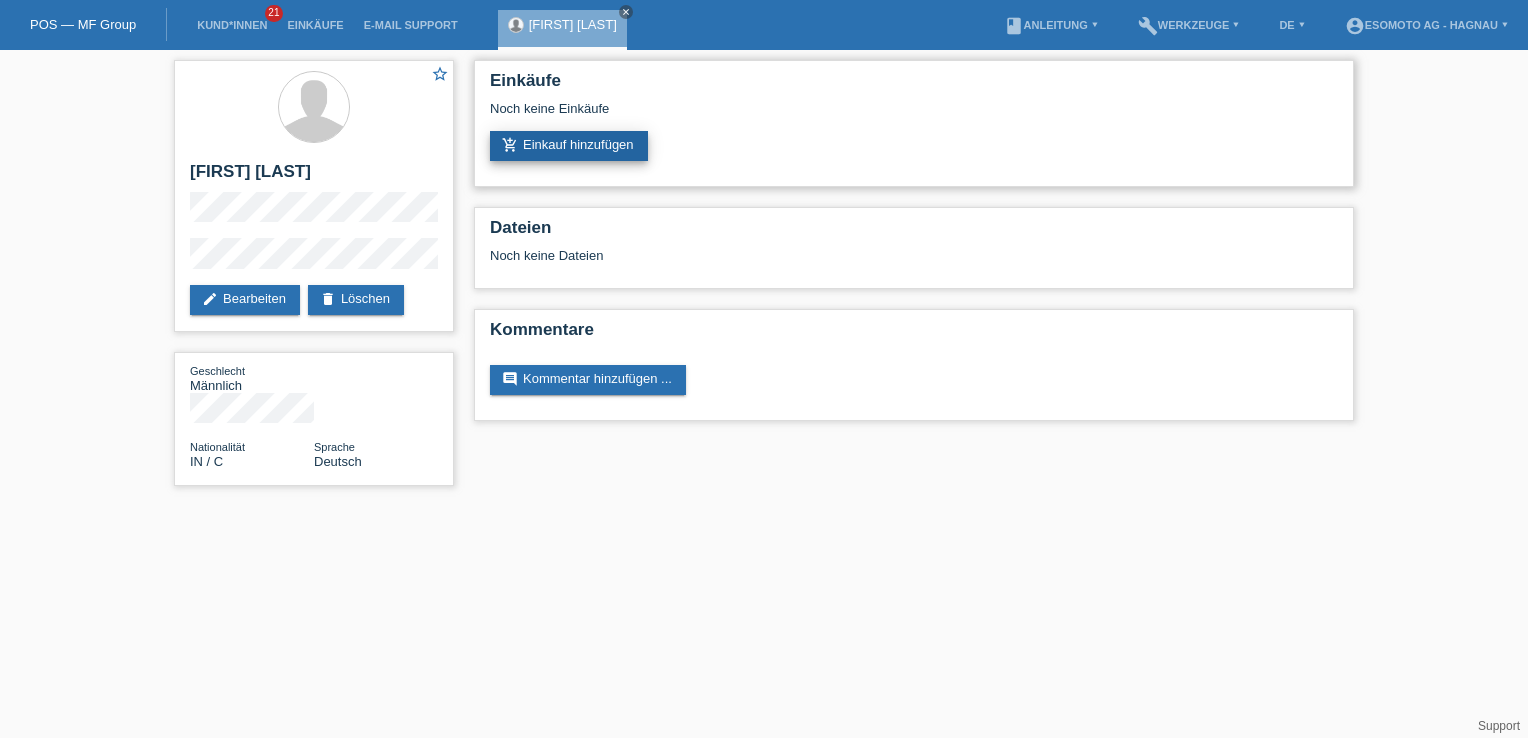 click on "add_shopping_cart  Einkauf hinzufügen" at bounding box center (569, 146) 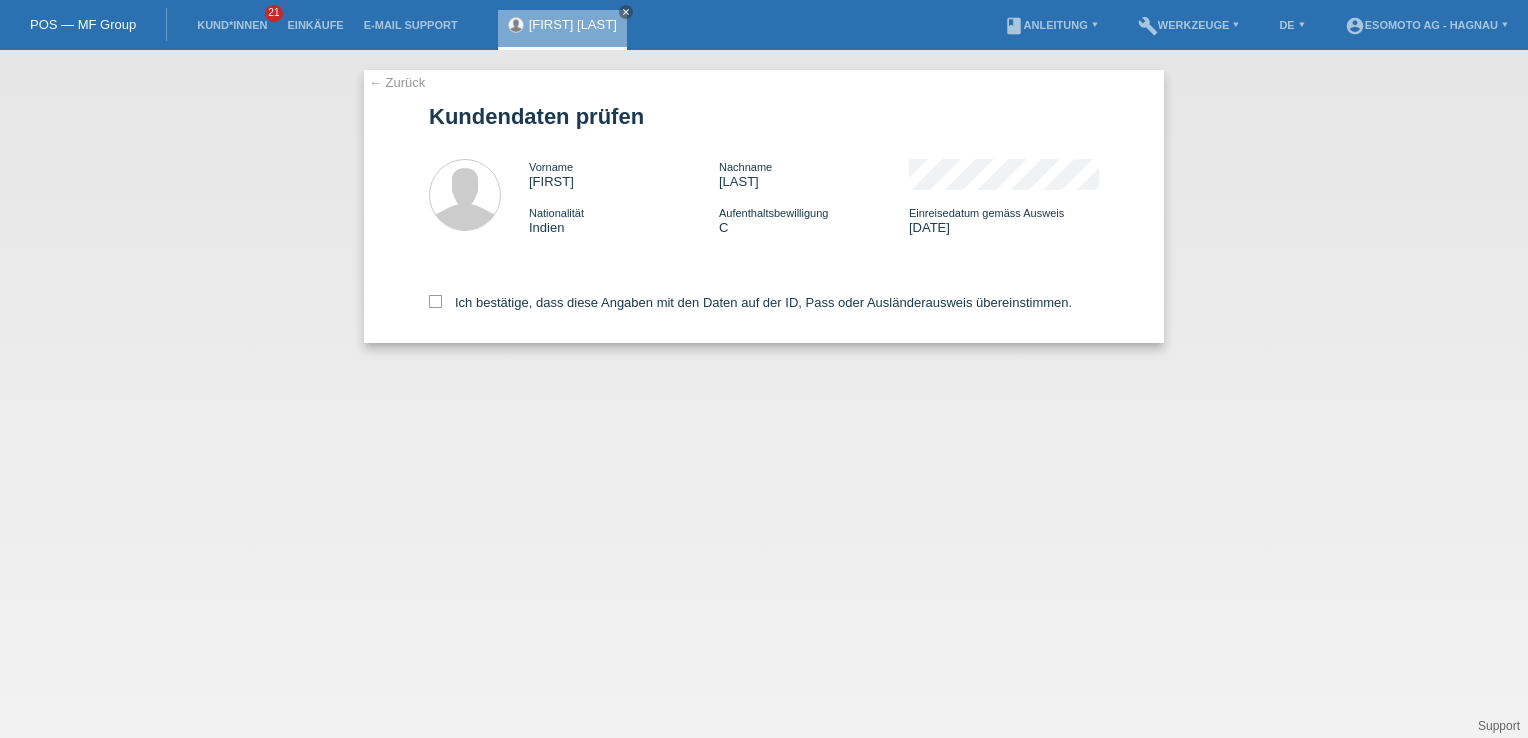 scroll, scrollTop: 0, scrollLeft: 0, axis: both 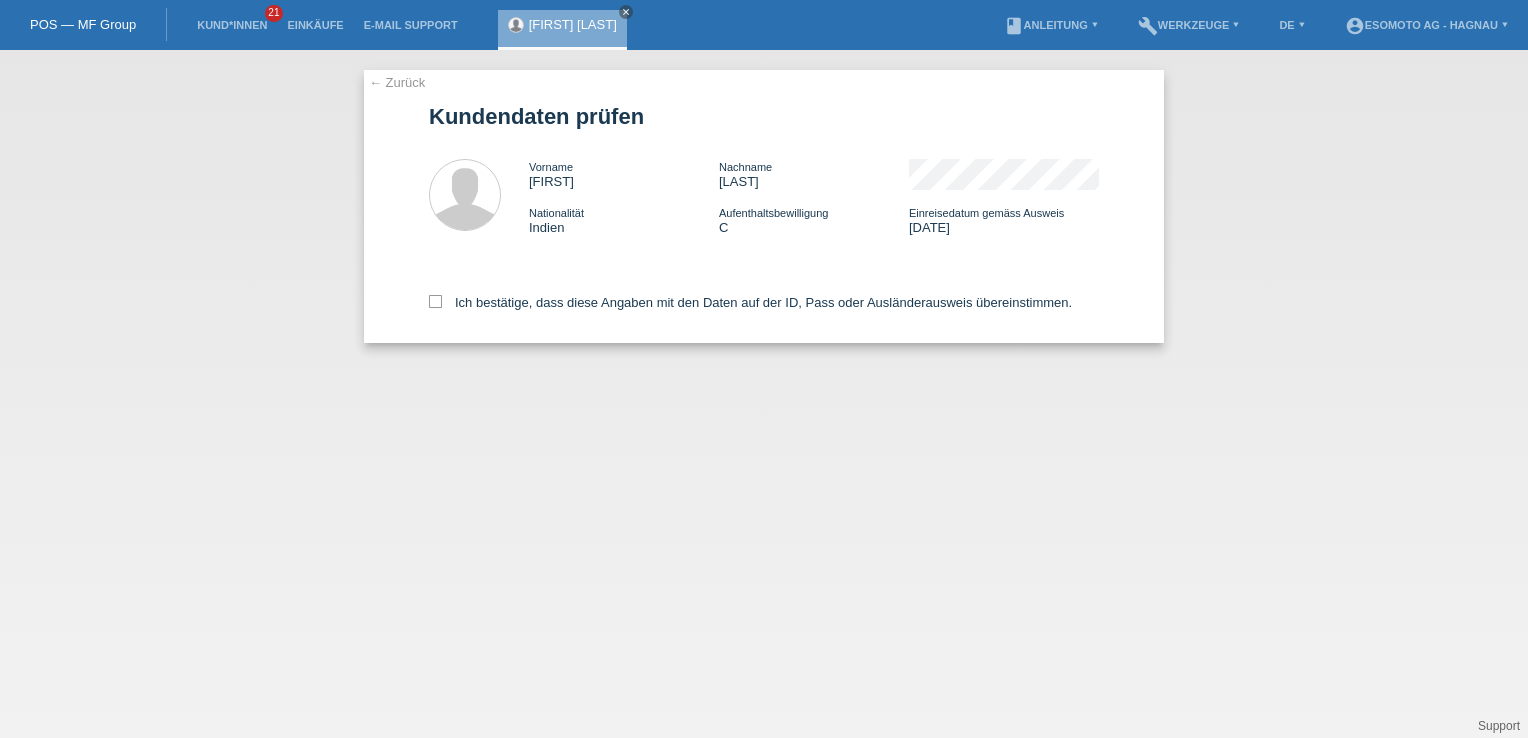 click on "← Zurück
Kundendaten prüfen
Vorname
[FIRST]
Nachname
[LAST]
Nationalität
[COUNTRY]
Aufenthaltsbewilligung" at bounding box center [764, 206] 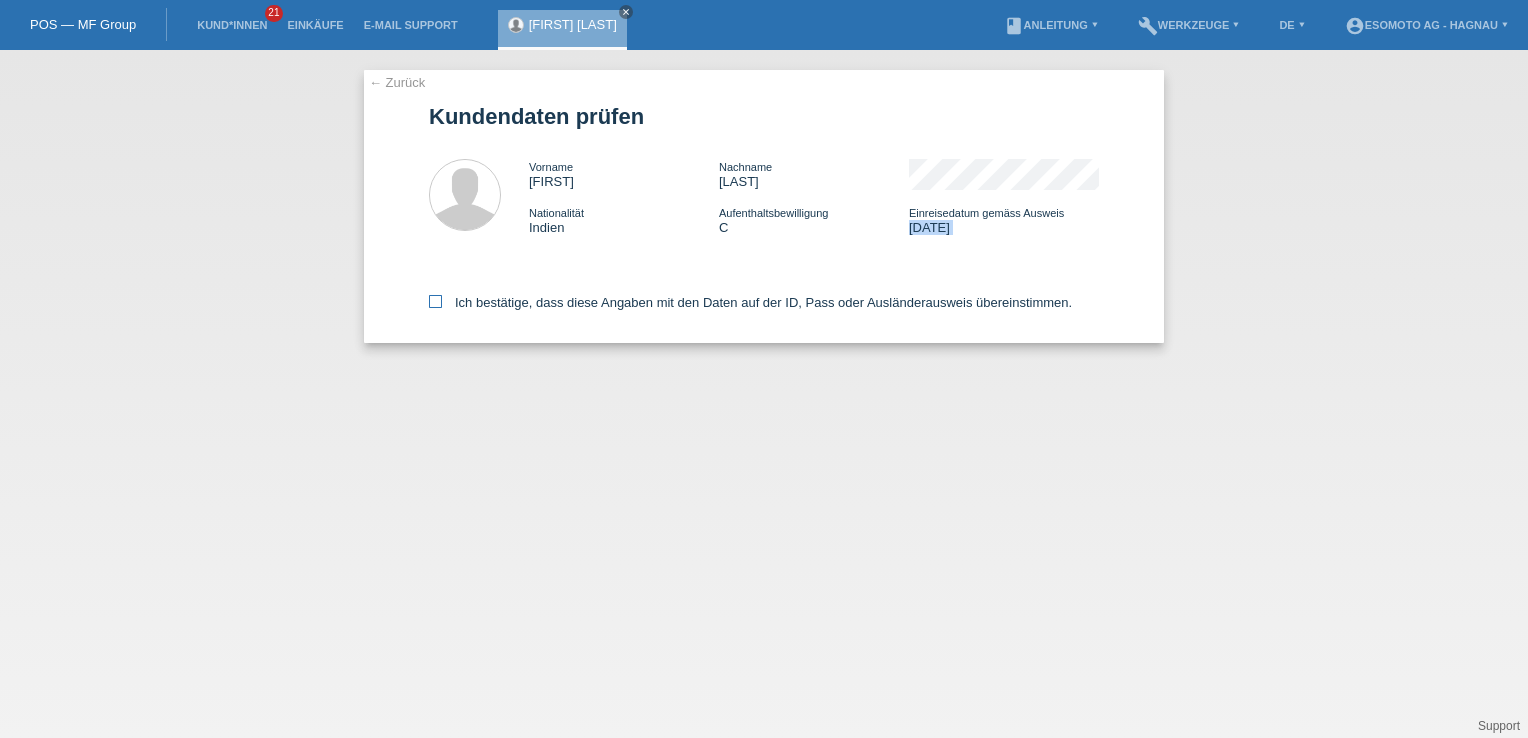 click on "← Zurück
Kundendaten prüfen
Vorname
[FIRST]
Nachname
[LAST]
Nationalität
[COUNTRY]
Aufenthaltsbewilligung" at bounding box center [764, 206] 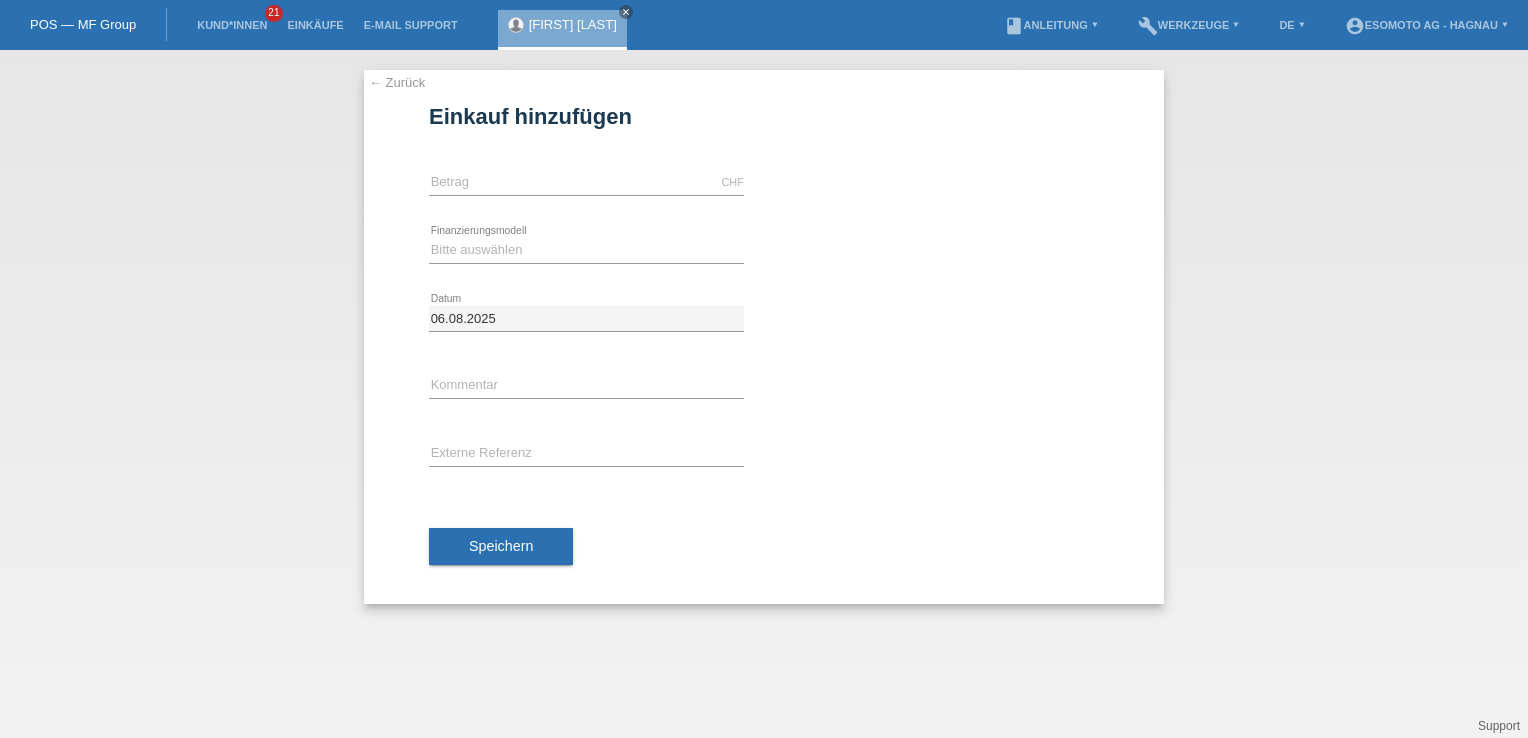 scroll, scrollTop: 0, scrollLeft: 0, axis: both 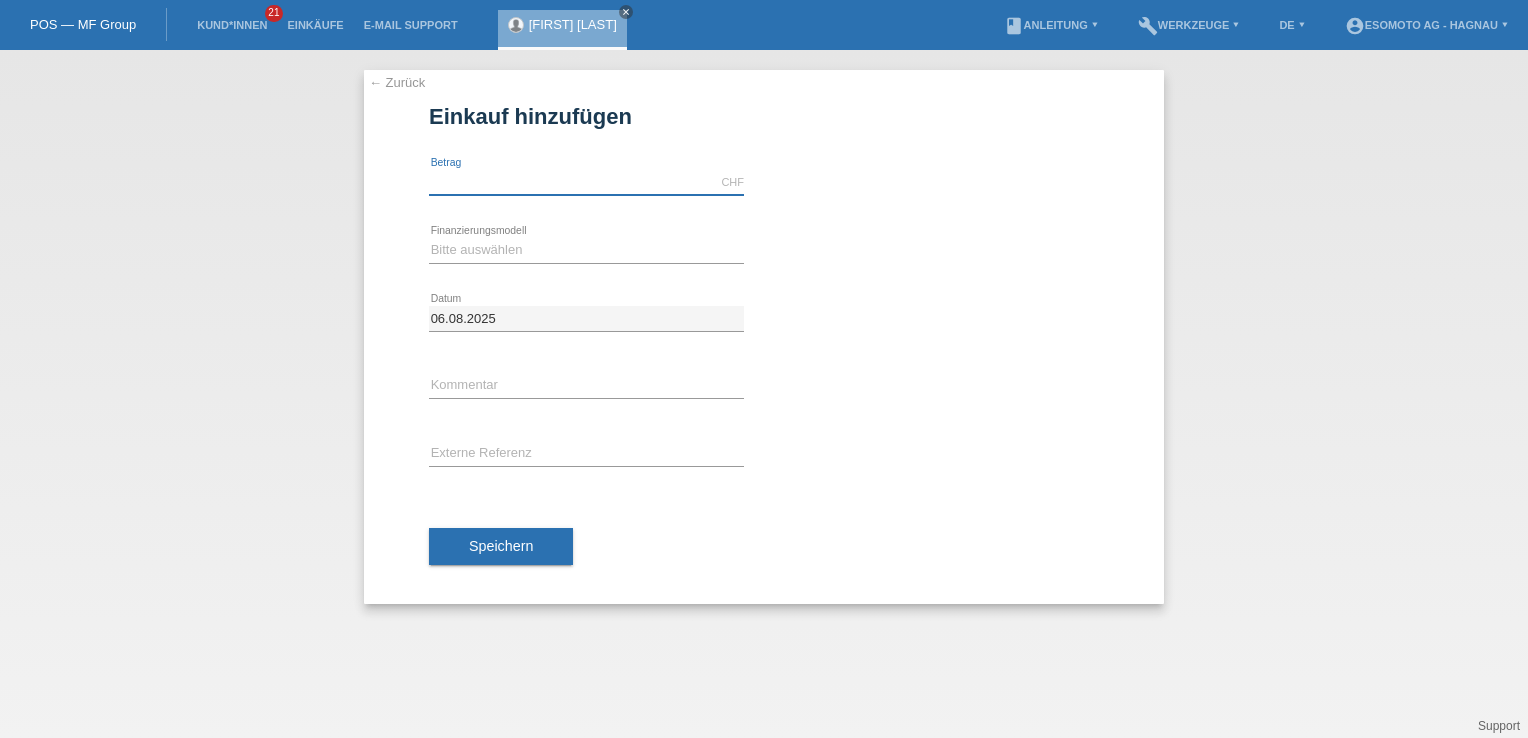 click at bounding box center [586, 182] 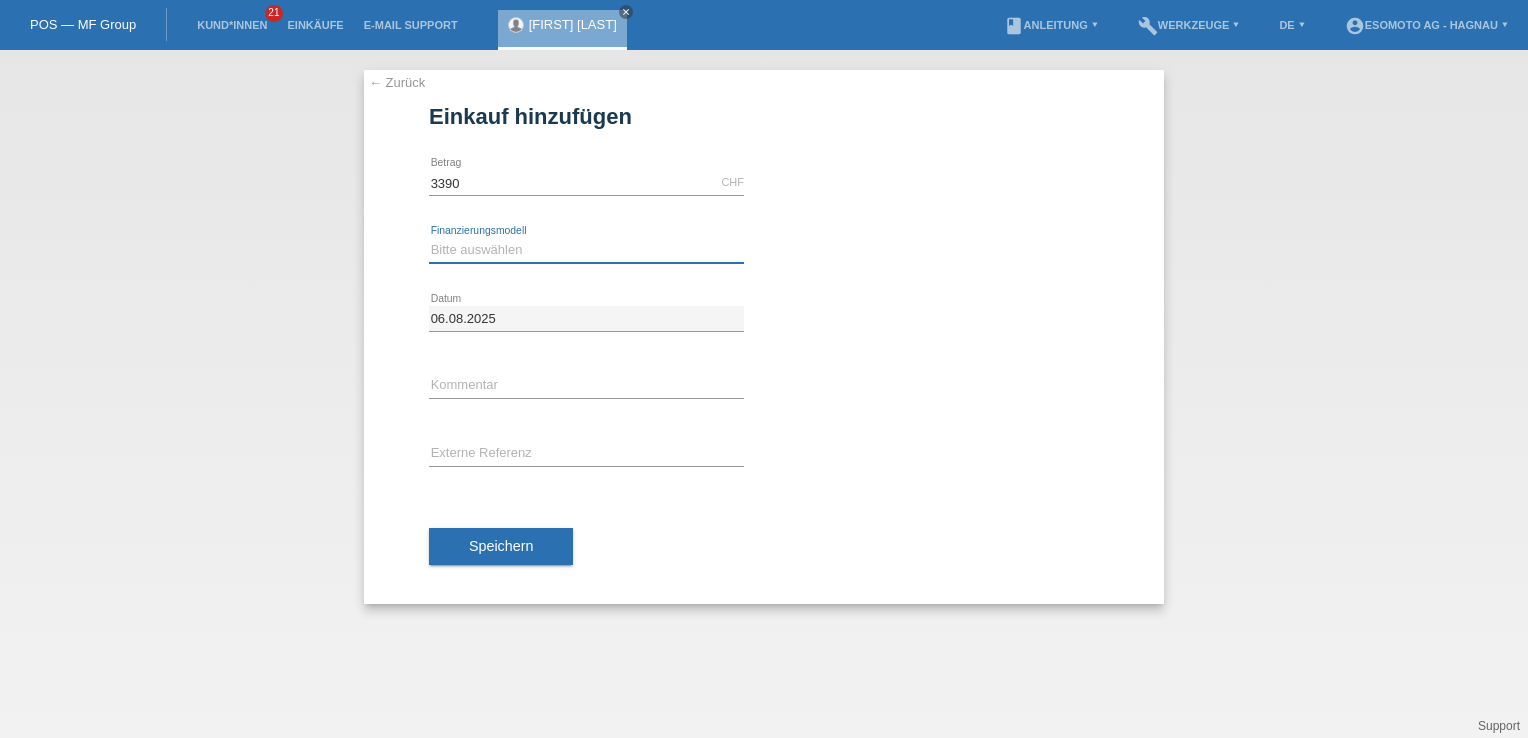 type on "3390.00" 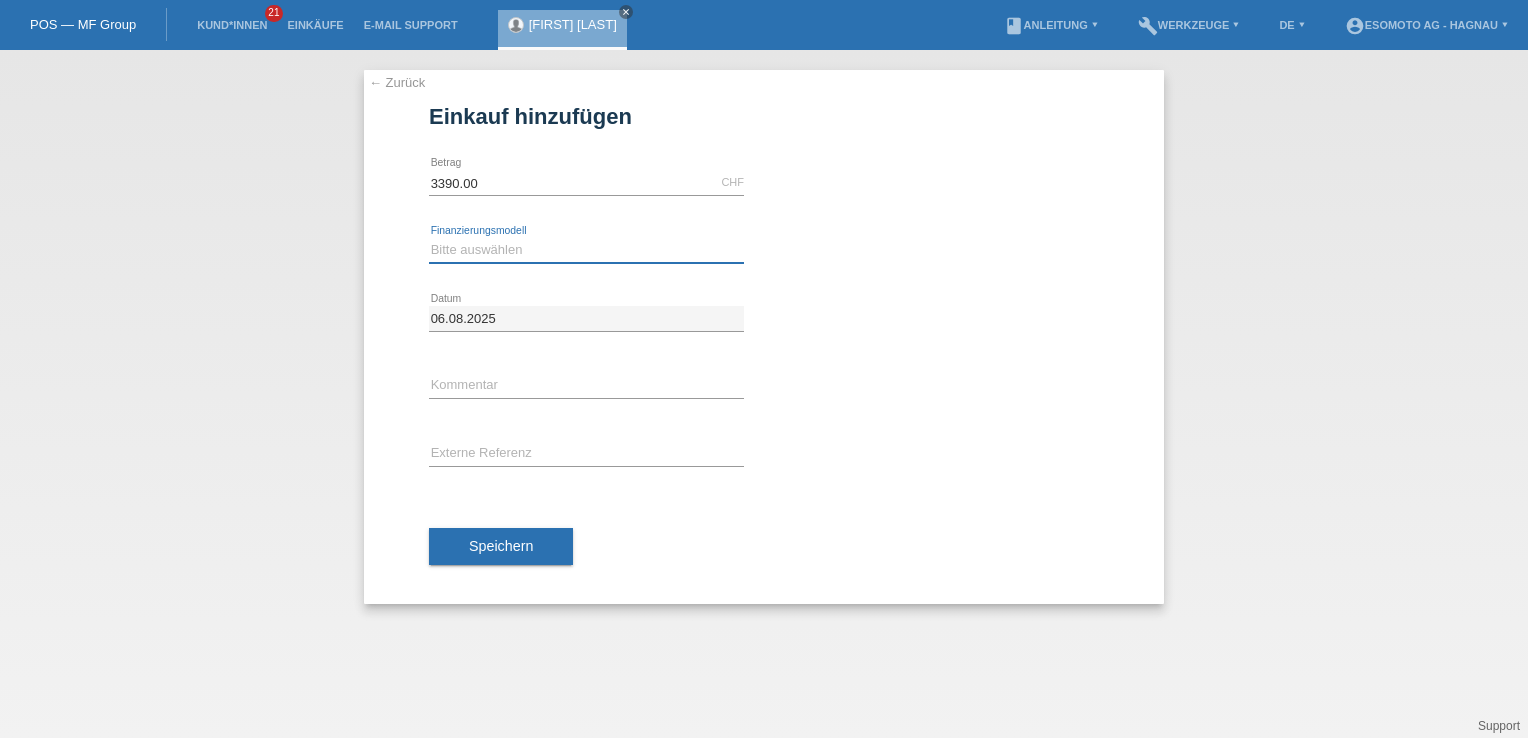 click on "Bitte auswählen
Fixe Raten
Kauf auf Rechnung mit Teilzahlungsoption" at bounding box center [586, 250] 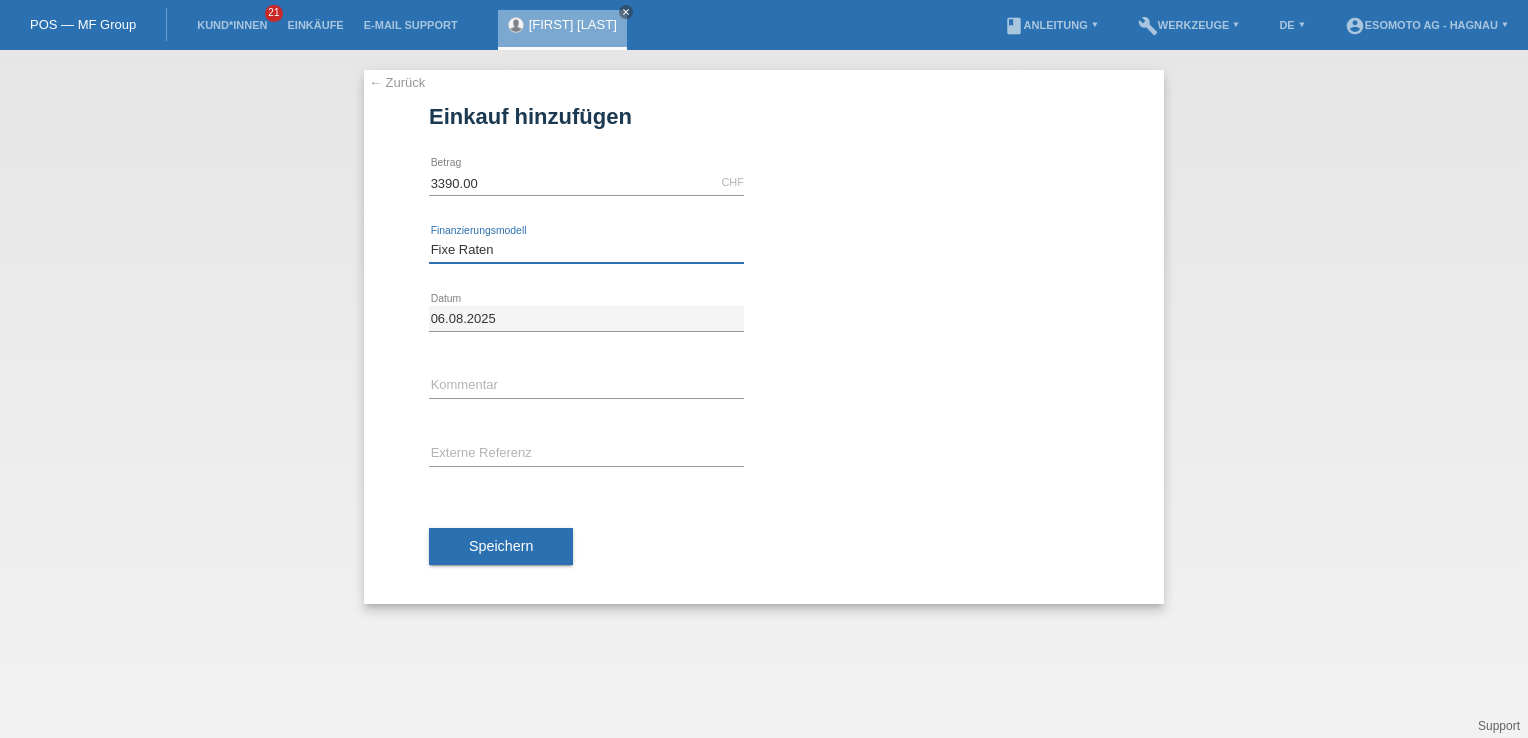 click on "Bitte auswählen
Fixe Raten
Kauf auf Rechnung mit Teilzahlungsoption" at bounding box center (586, 250) 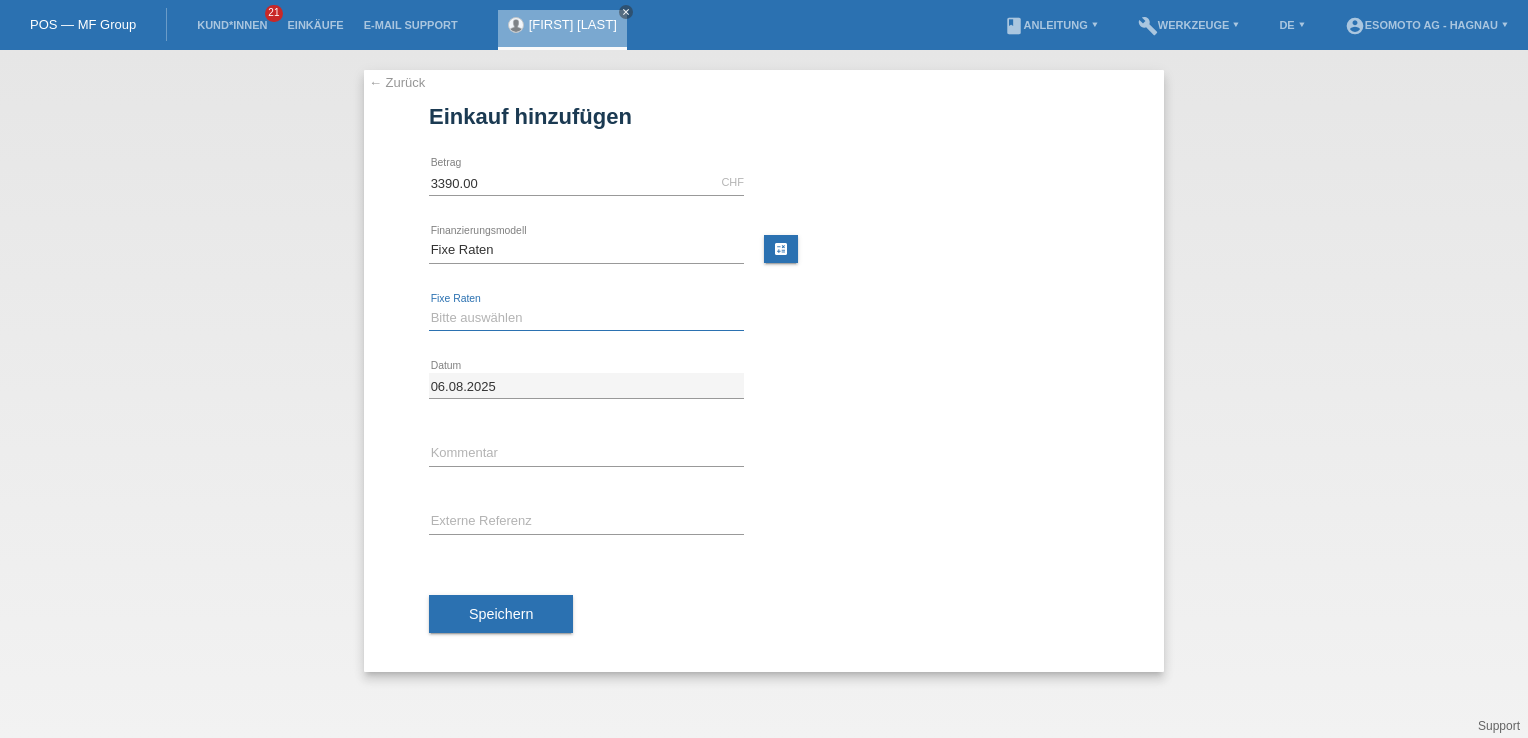 click on "Bitte auswählen
12 Raten
24 Raten
36 Raten
48 Raten" at bounding box center (586, 318) 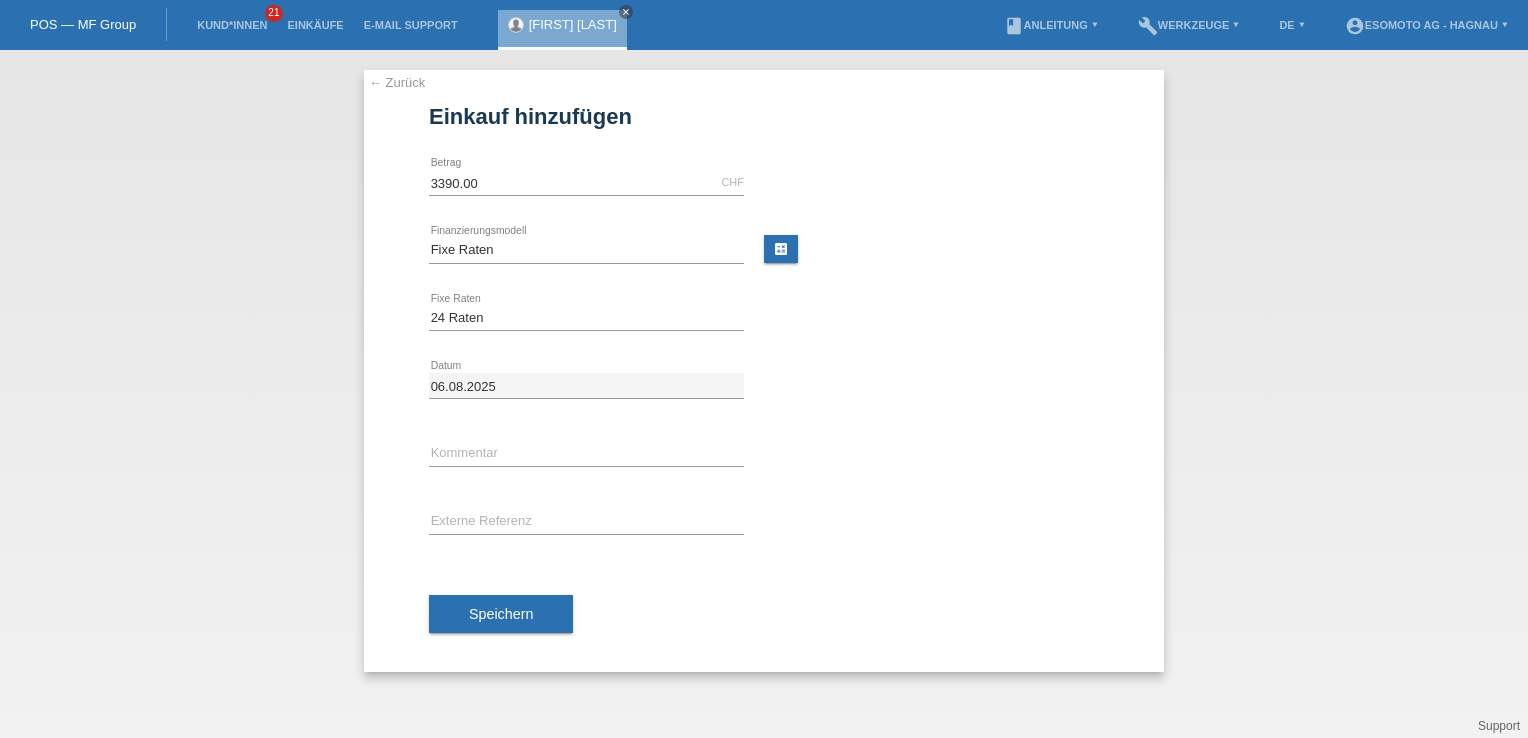 click on "Speichern" at bounding box center [501, 614] 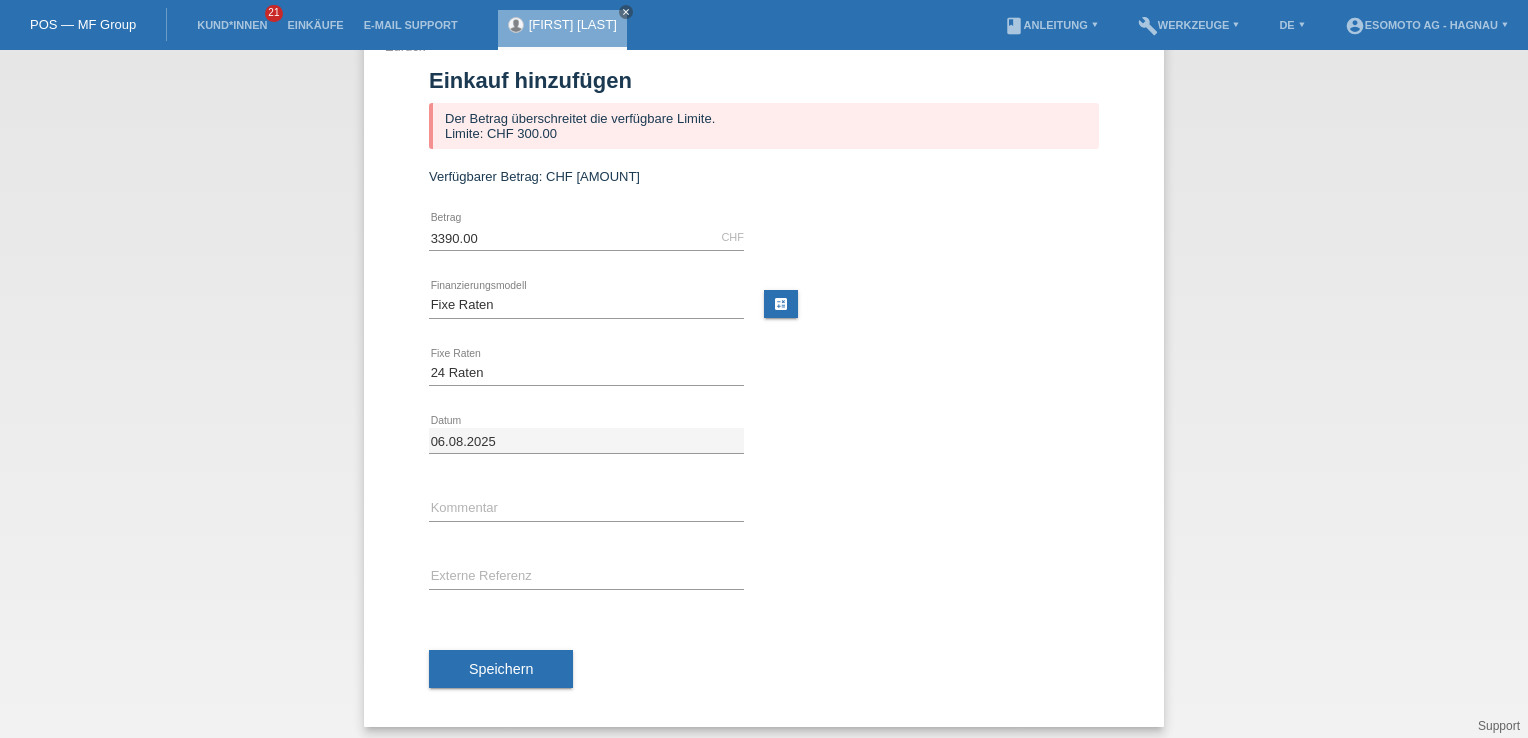 scroll, scrollTop: 44, scrollLeft: 0, axis: vertical 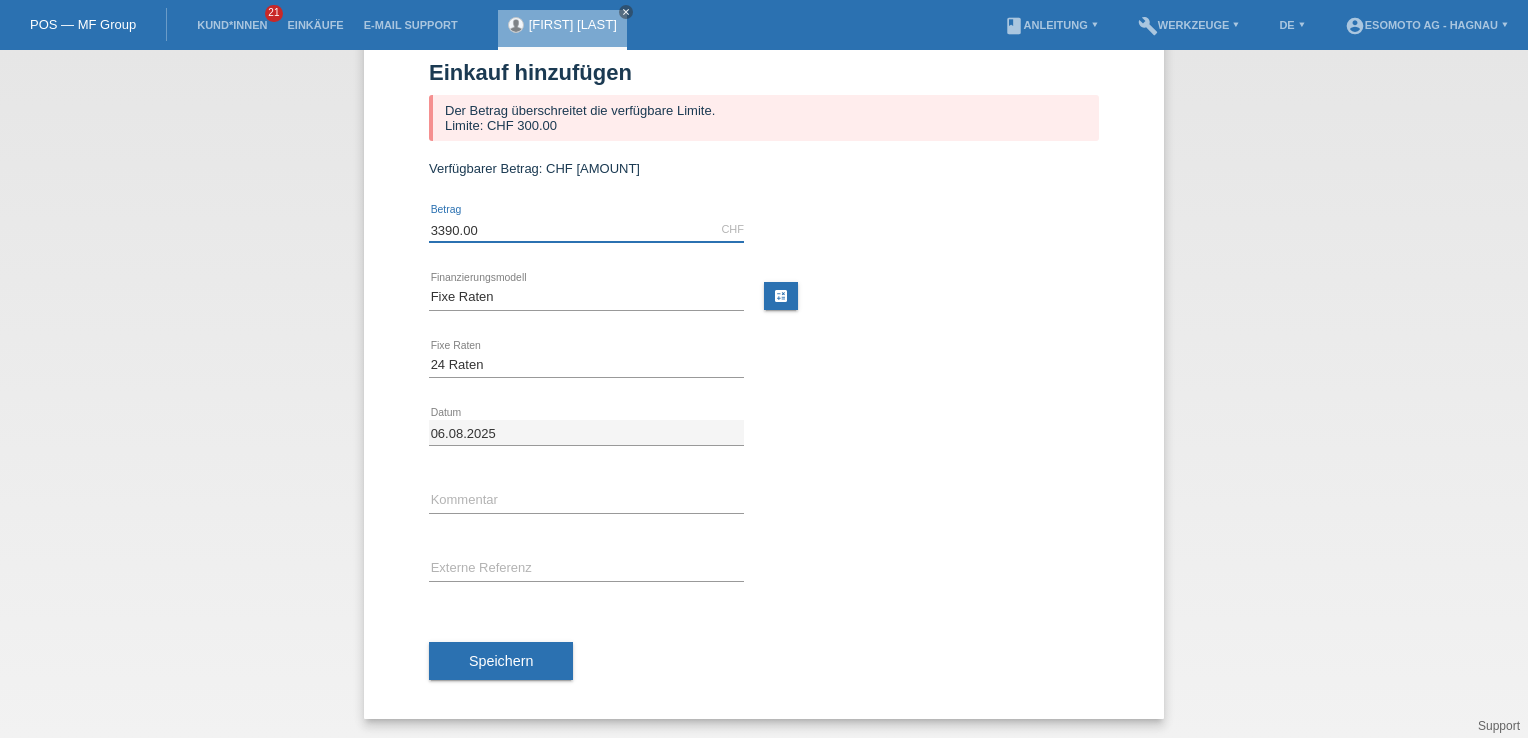 click on "3390.00" at bounding box center [586, 229] 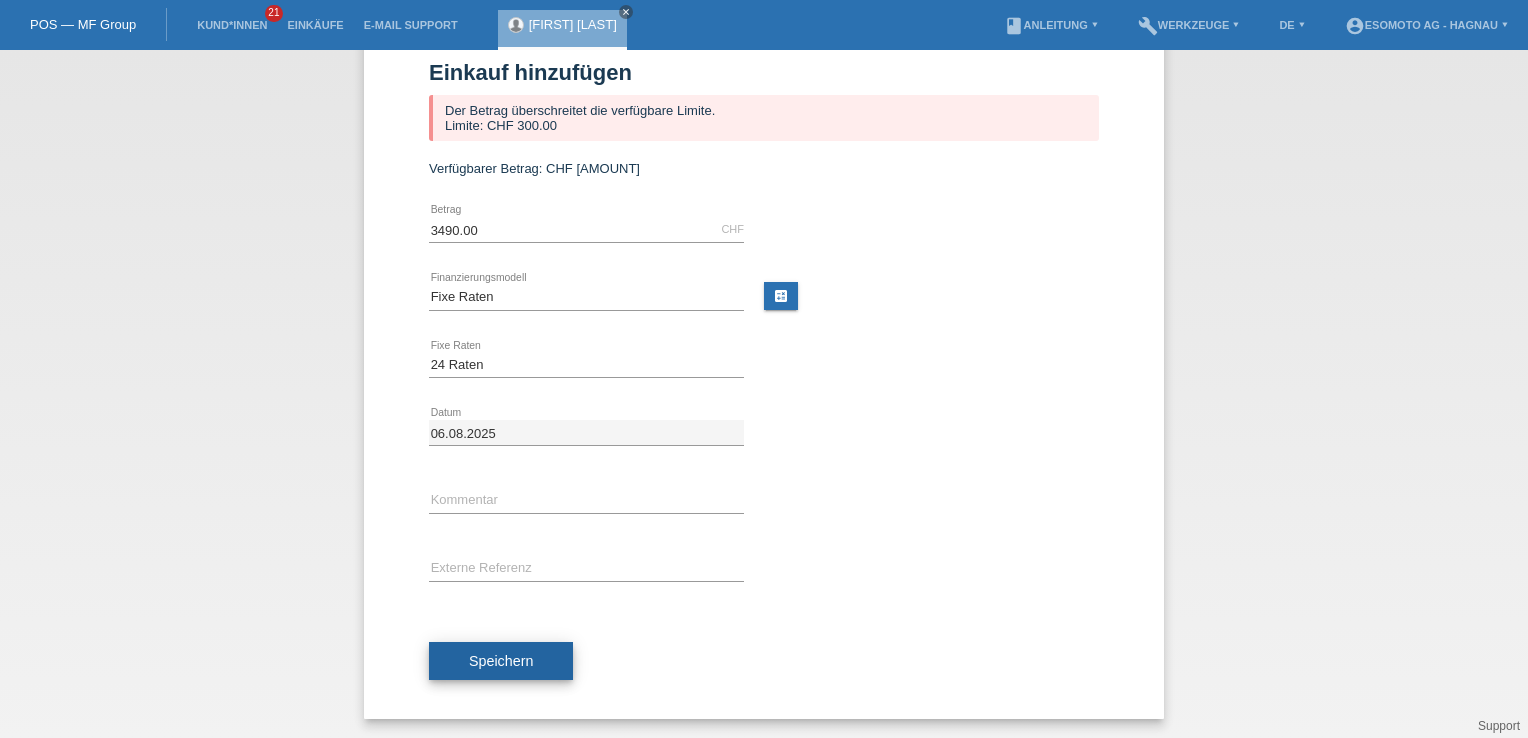 click on "Speichern" at bounding box center [501, 661] 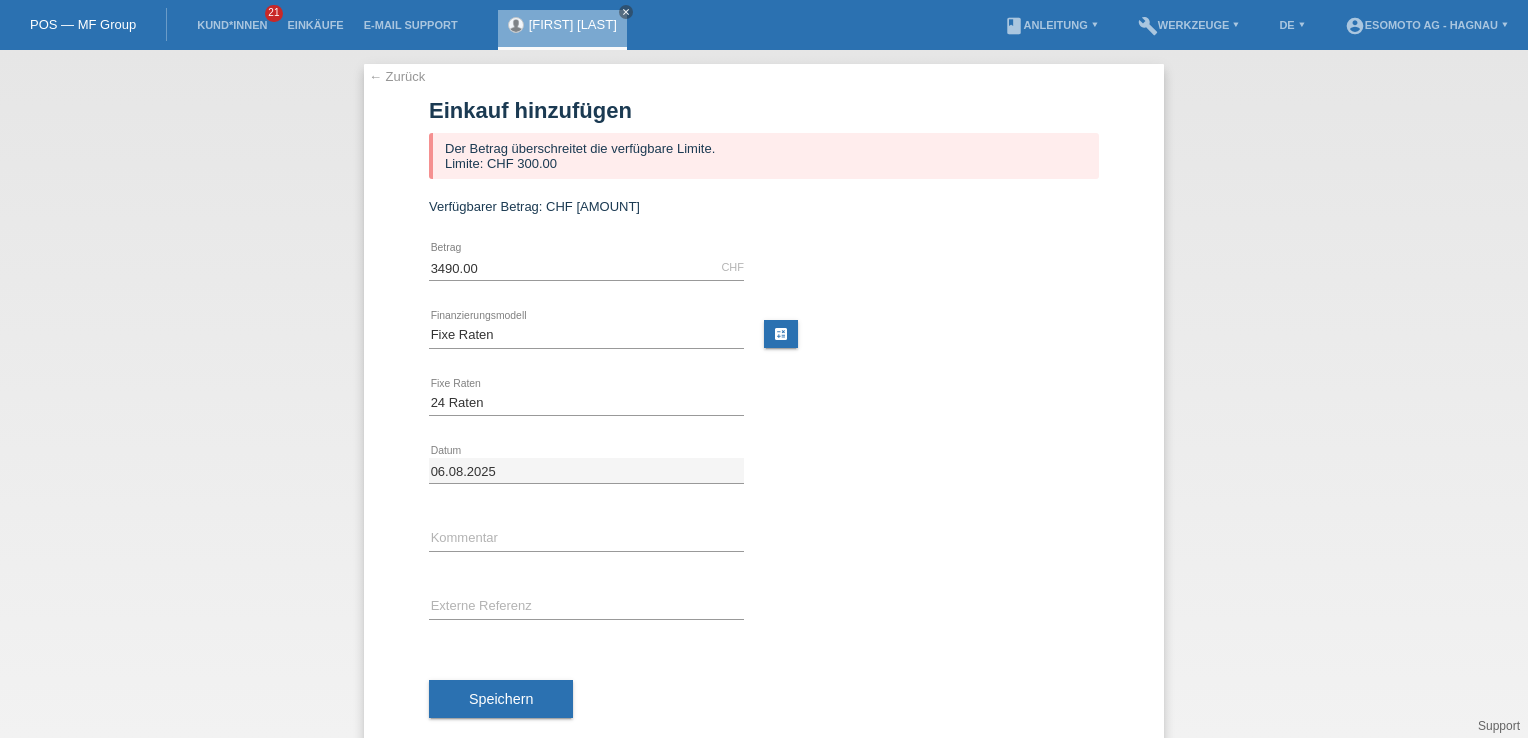 scroll, scrollTop: 0, scrollLeft: 0, axis: both 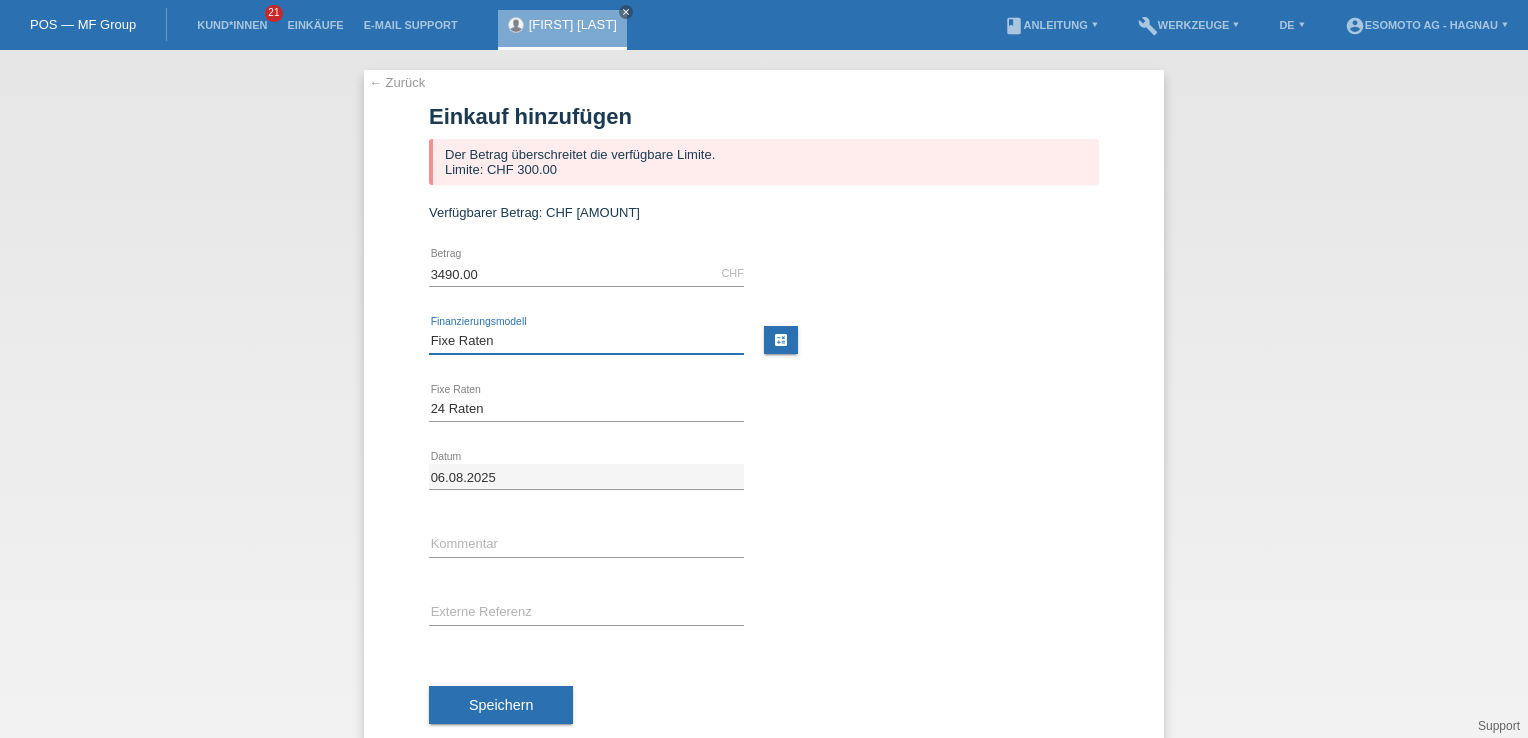 click on "Bitte auswählen
Fixe Raten
Kauf auf Rechnung mit Teilzahlungsoption" at bounding box center (586, 341) 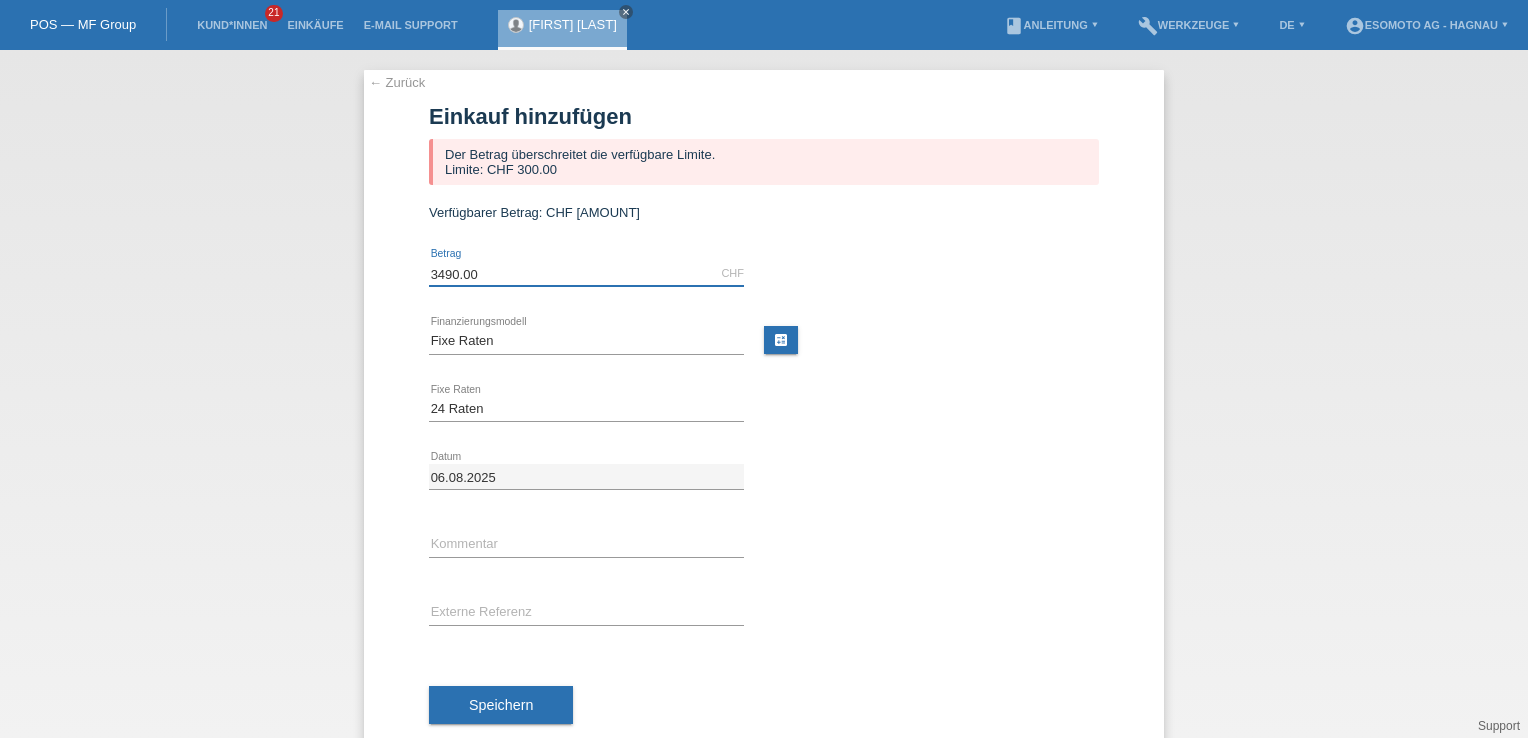 click on "3490.00" at bounding box center [586, 273] 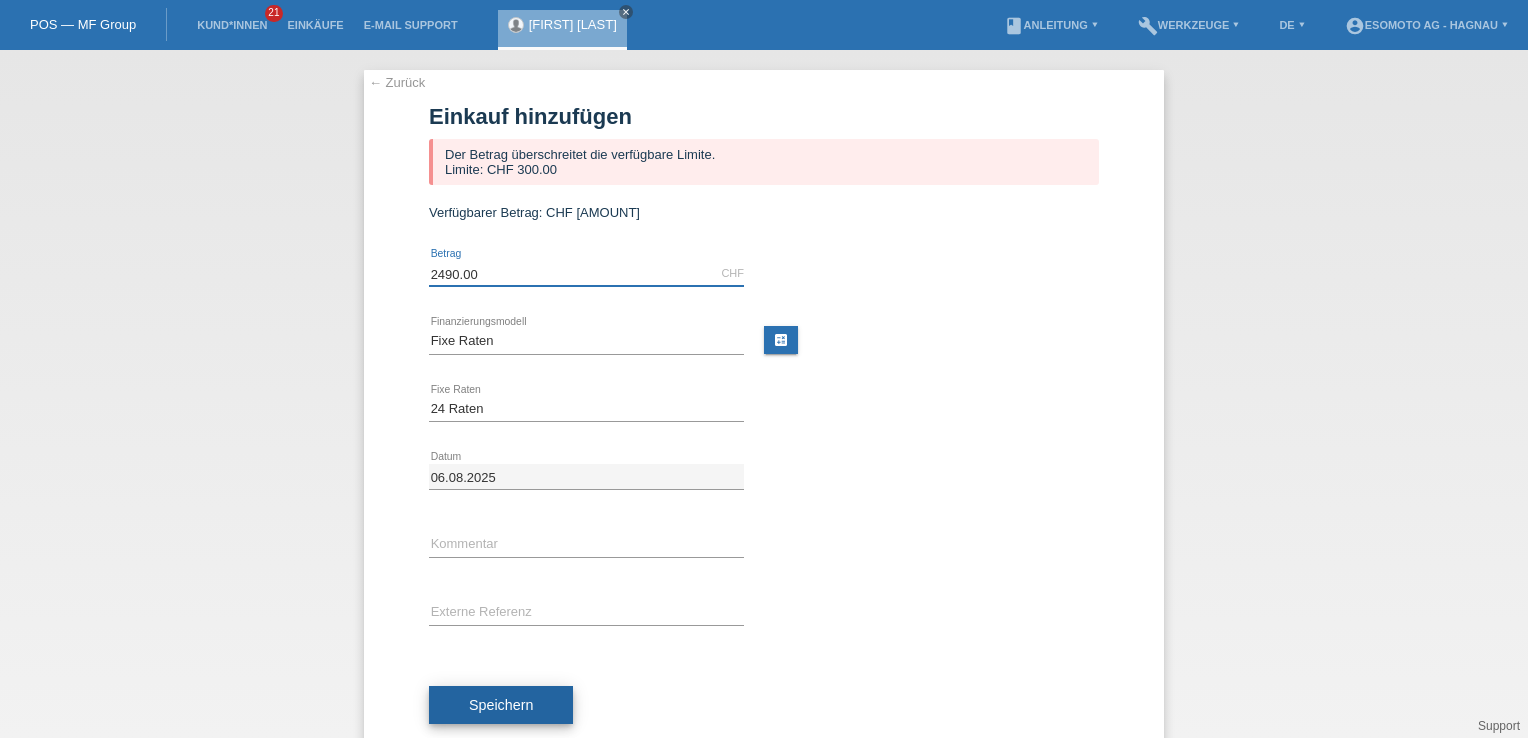 type on "2490.00" 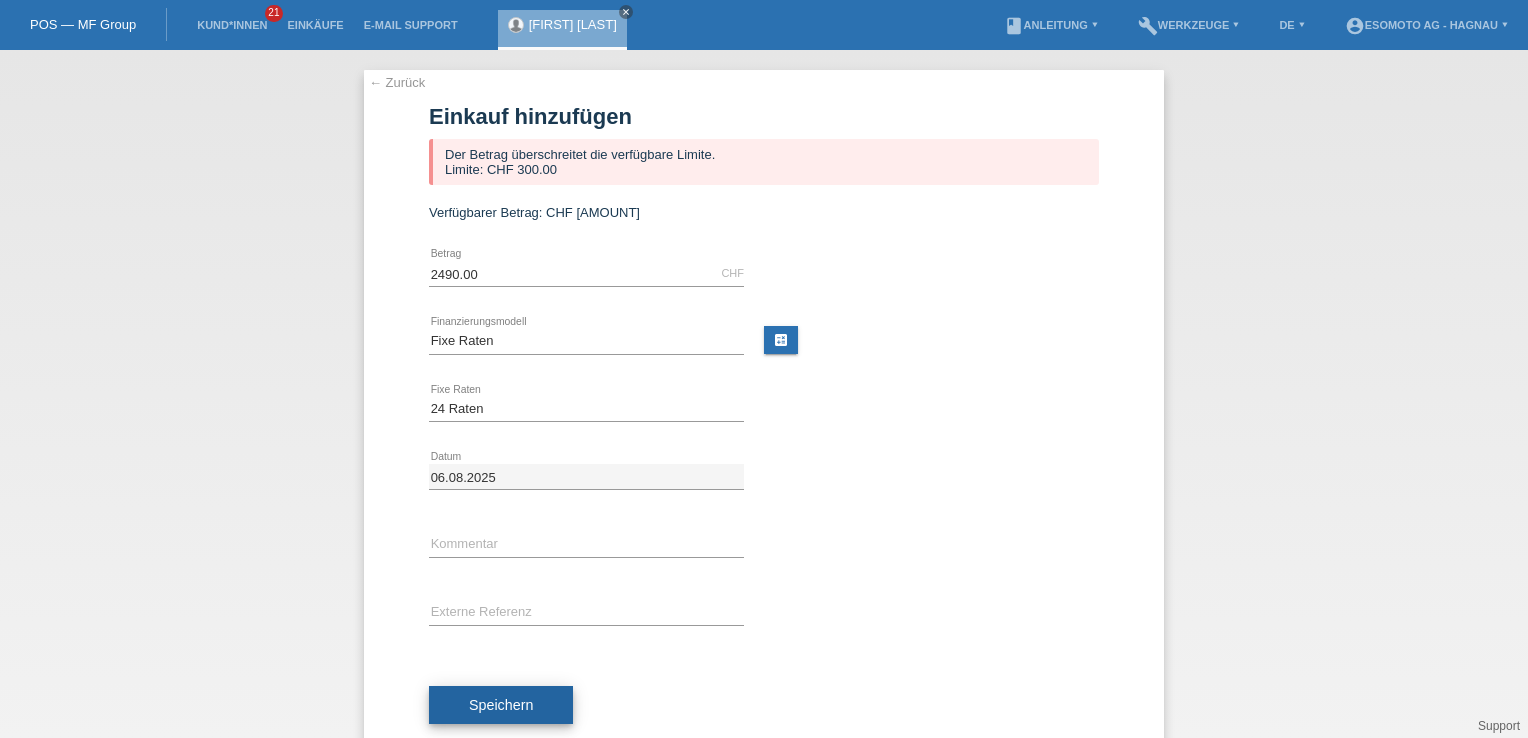 click on "Speichern" at bounding box center (501, 705) 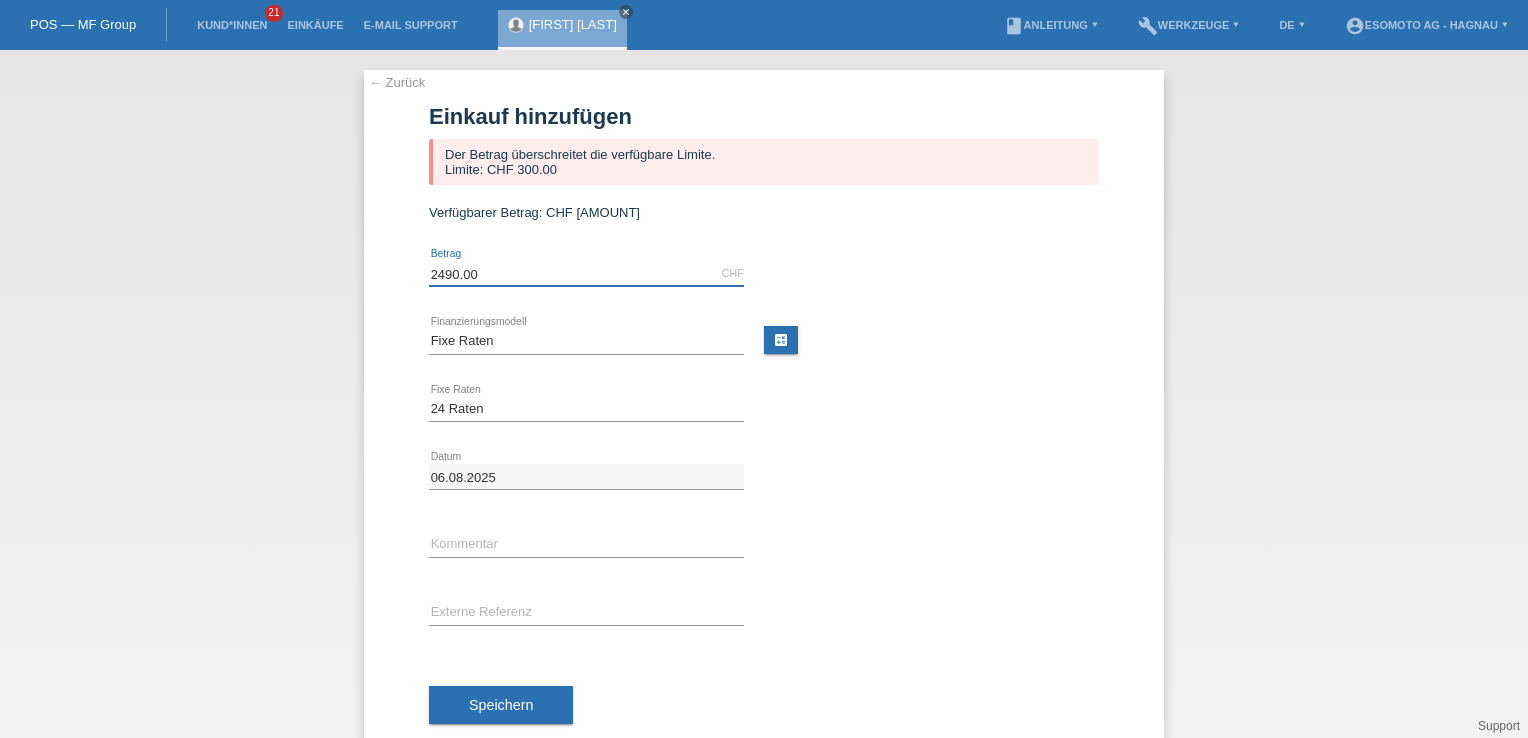 click on "2490.00" at bounding box center (586, 273) 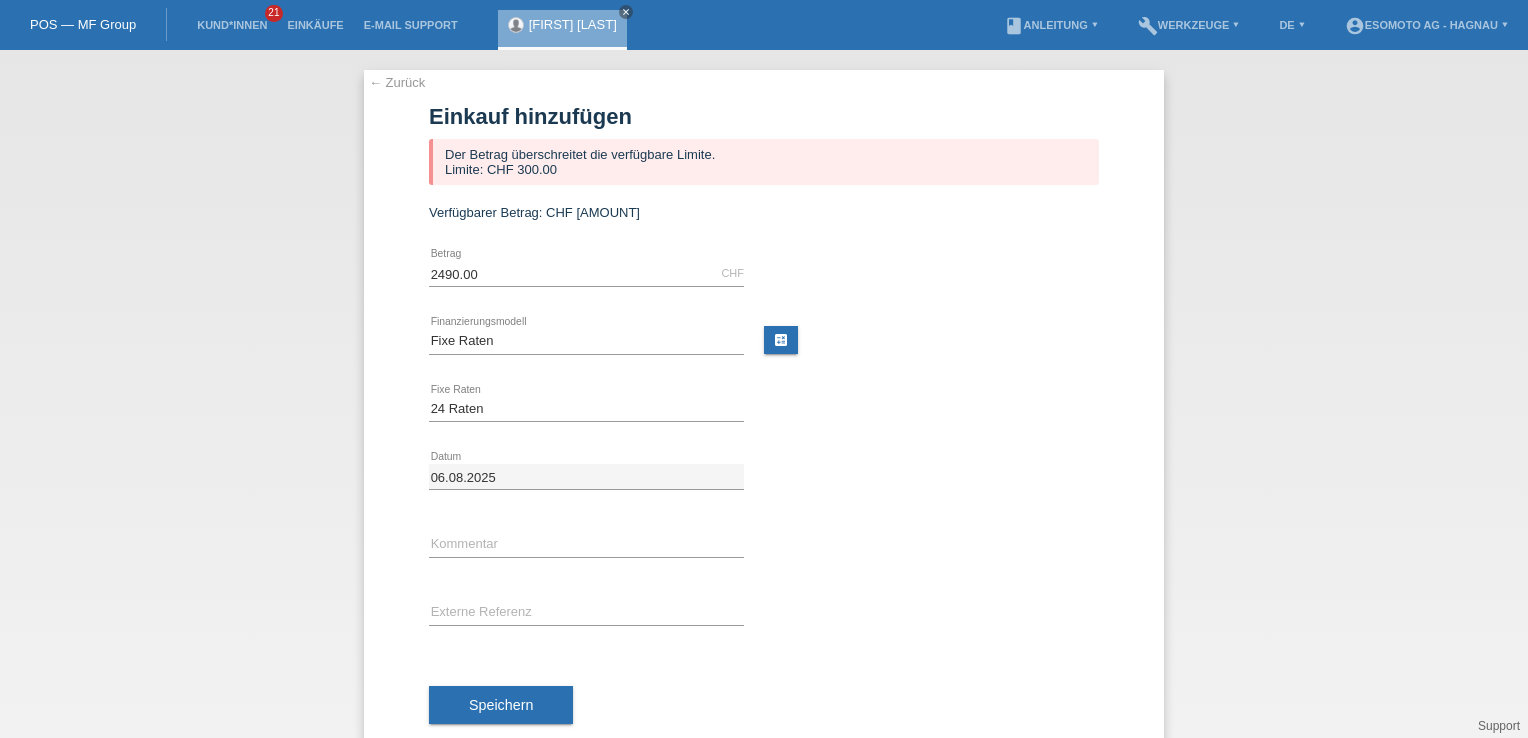click on "← Zurück
Einkauf hinzufügen
Der Betrag überschreitet die verfügbare Limite. Limite: CHF 300.00
Verfügbarer Betrag:   CHF 300.00
2490.00
CHF
error
Betrag" at bounding box center [764, 416] 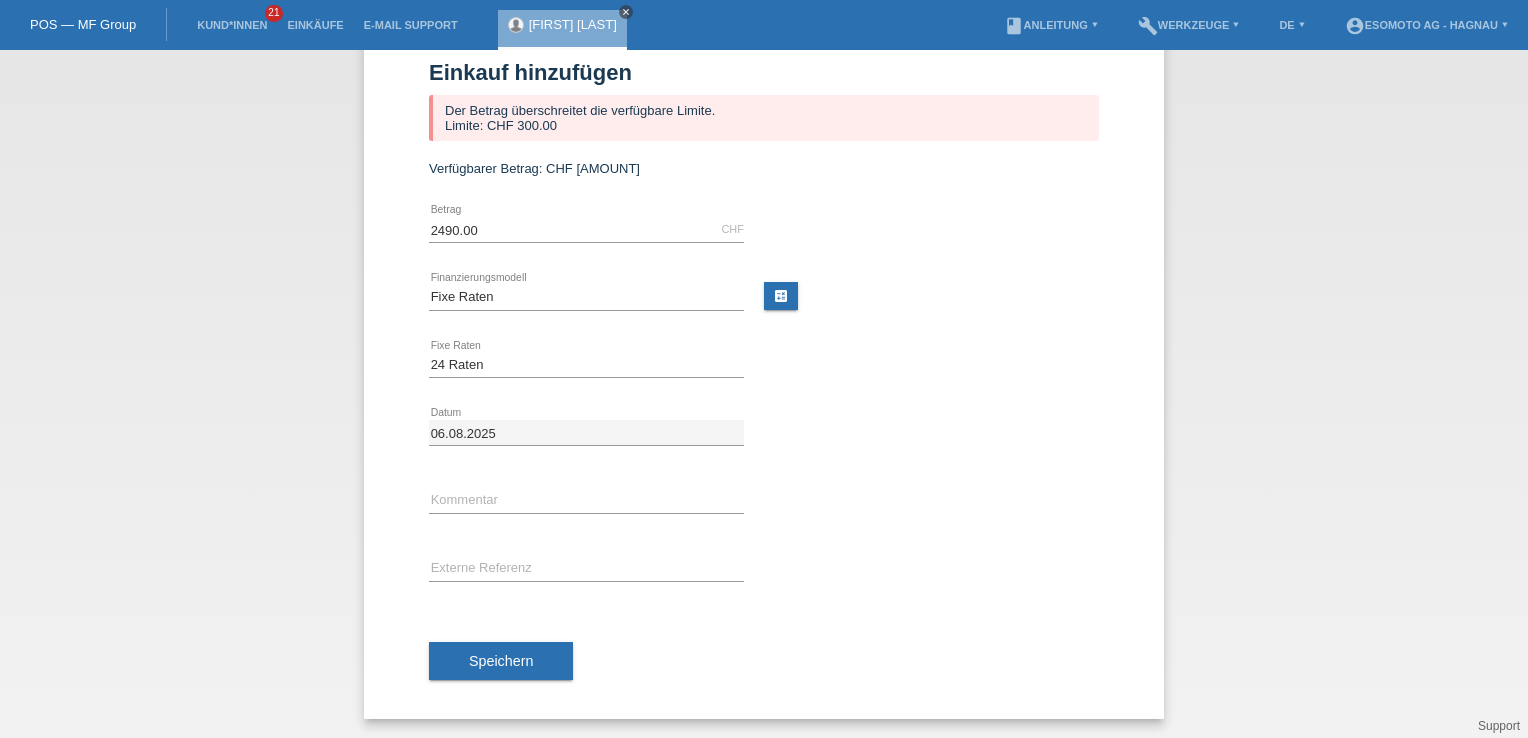 click on "close" at bounding box center (626, 12) 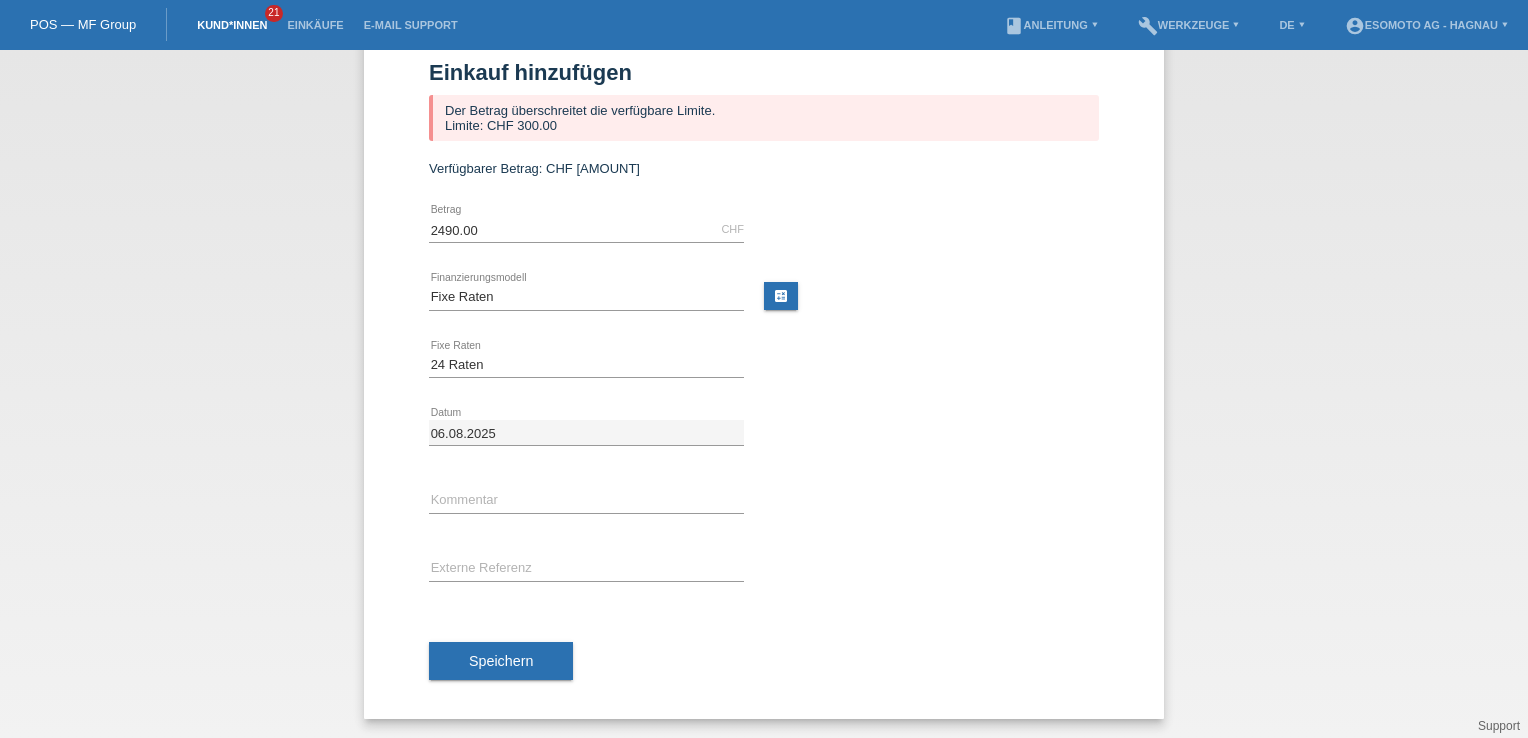 click on "Kund*innen" at bounding box center [232, 25] 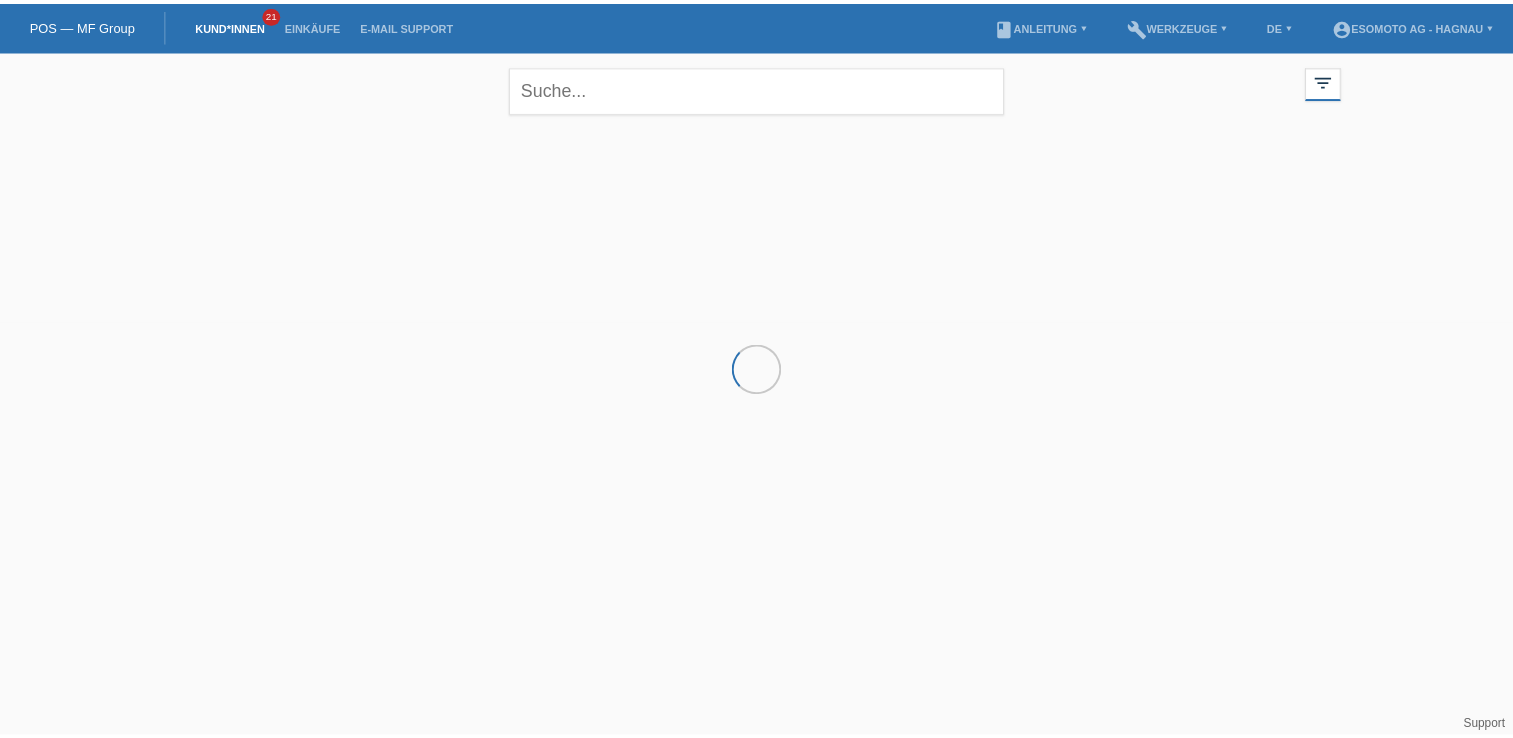 scroll, scrollTop: 0, scrollLeft: 0, axis: both 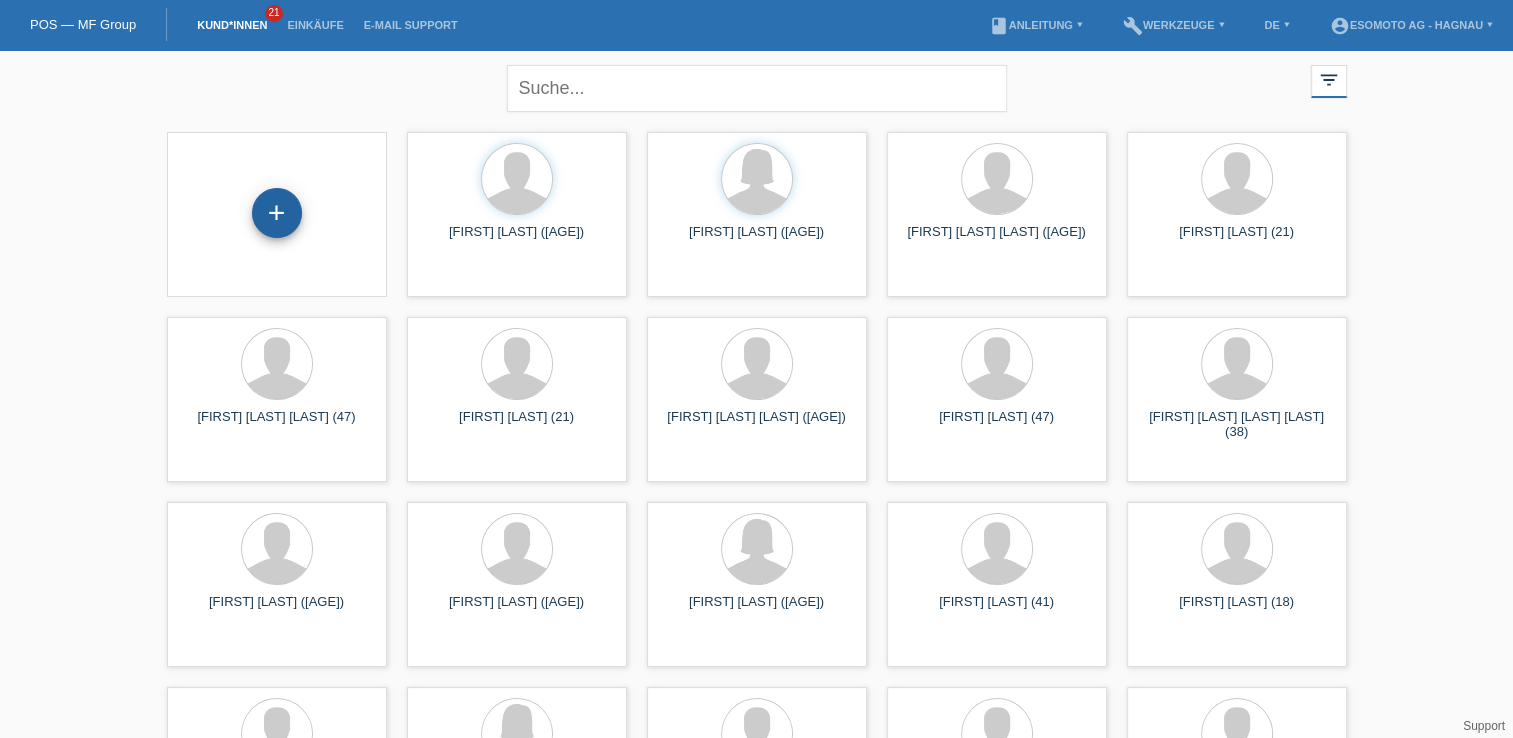 click on "+" at bounding box center [277, 213] 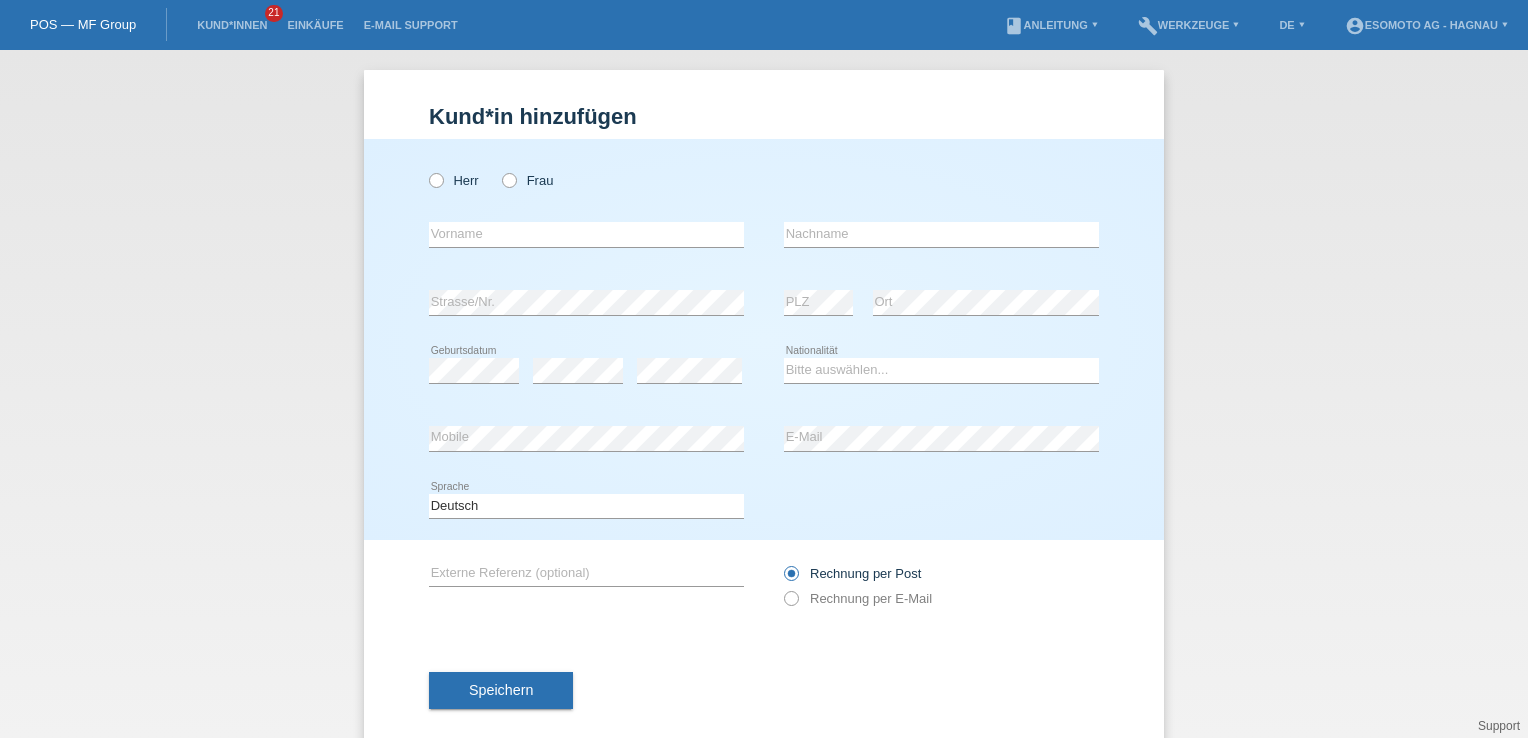 scroll, scrollTop: 0, scrollLeft: 0, axis: both 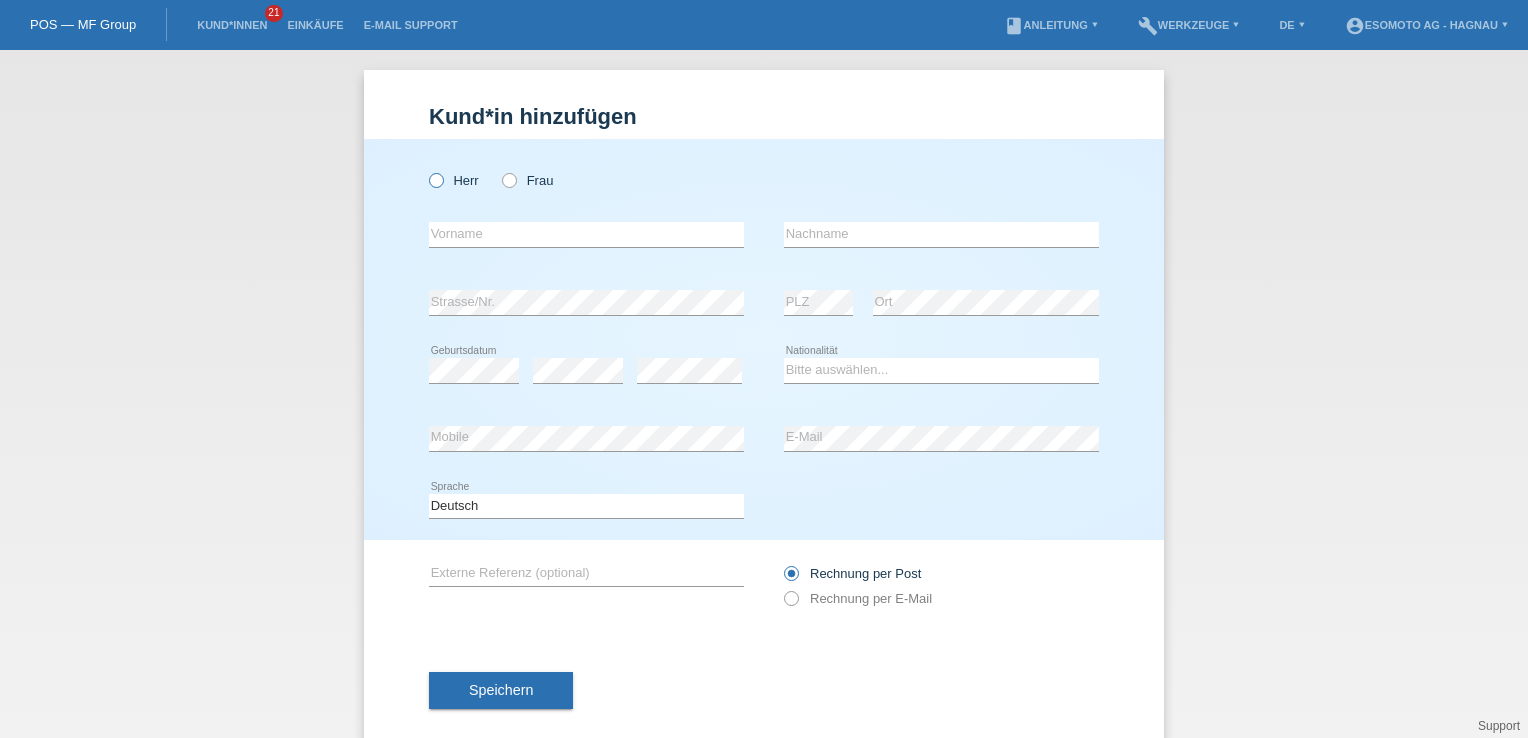 click at bounding box center [426, 170] 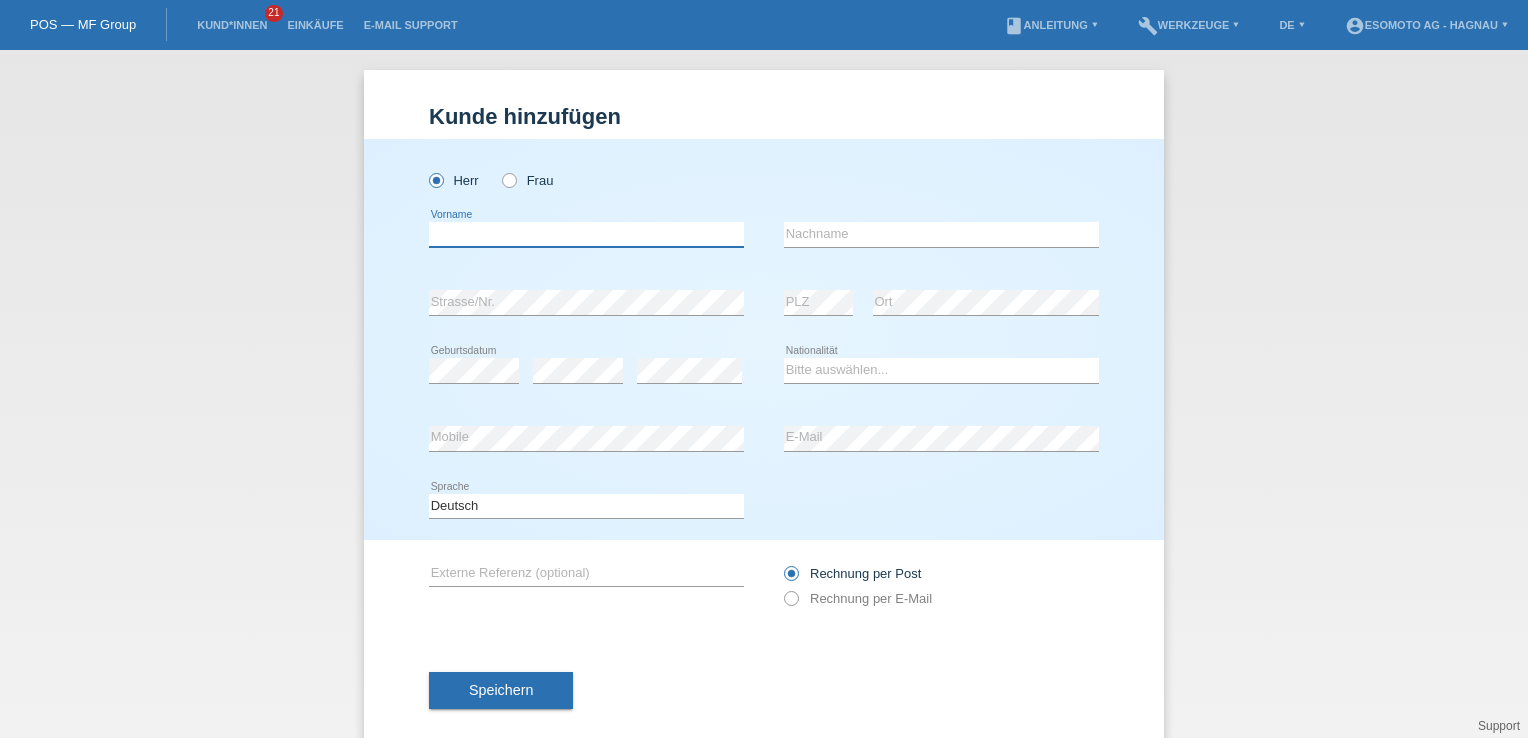 click at bounding box center [586, 234] 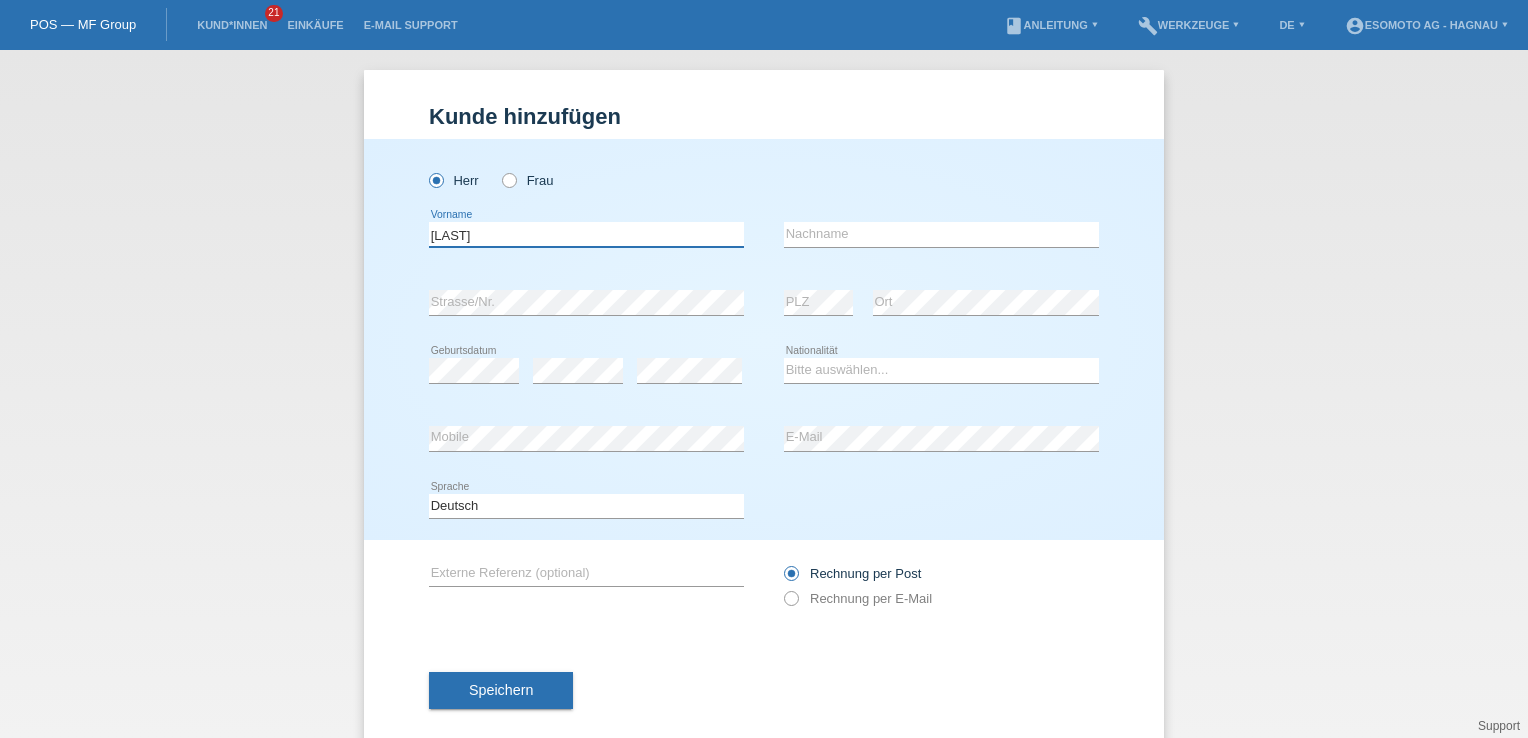 type on "[LAST]" 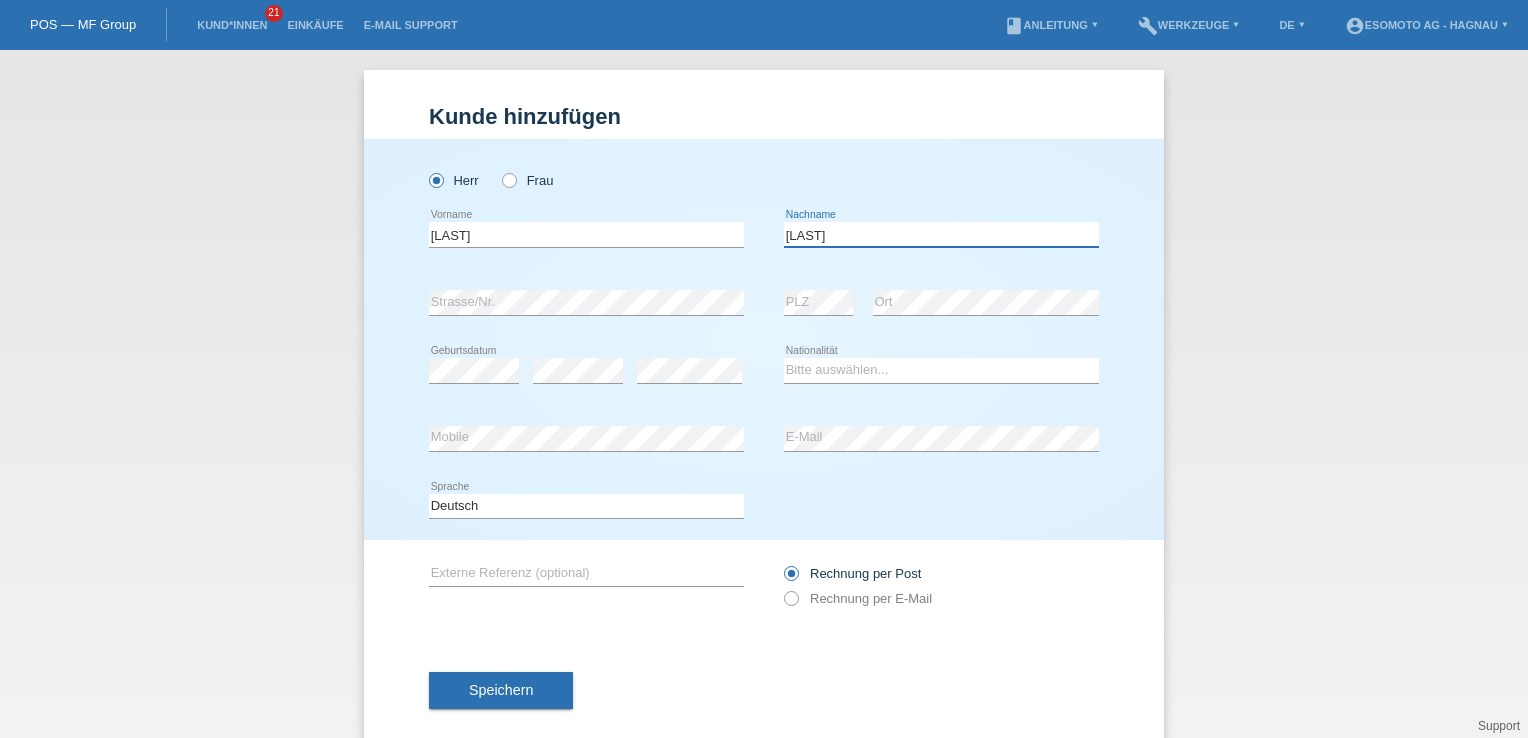 type on "[LAST]" 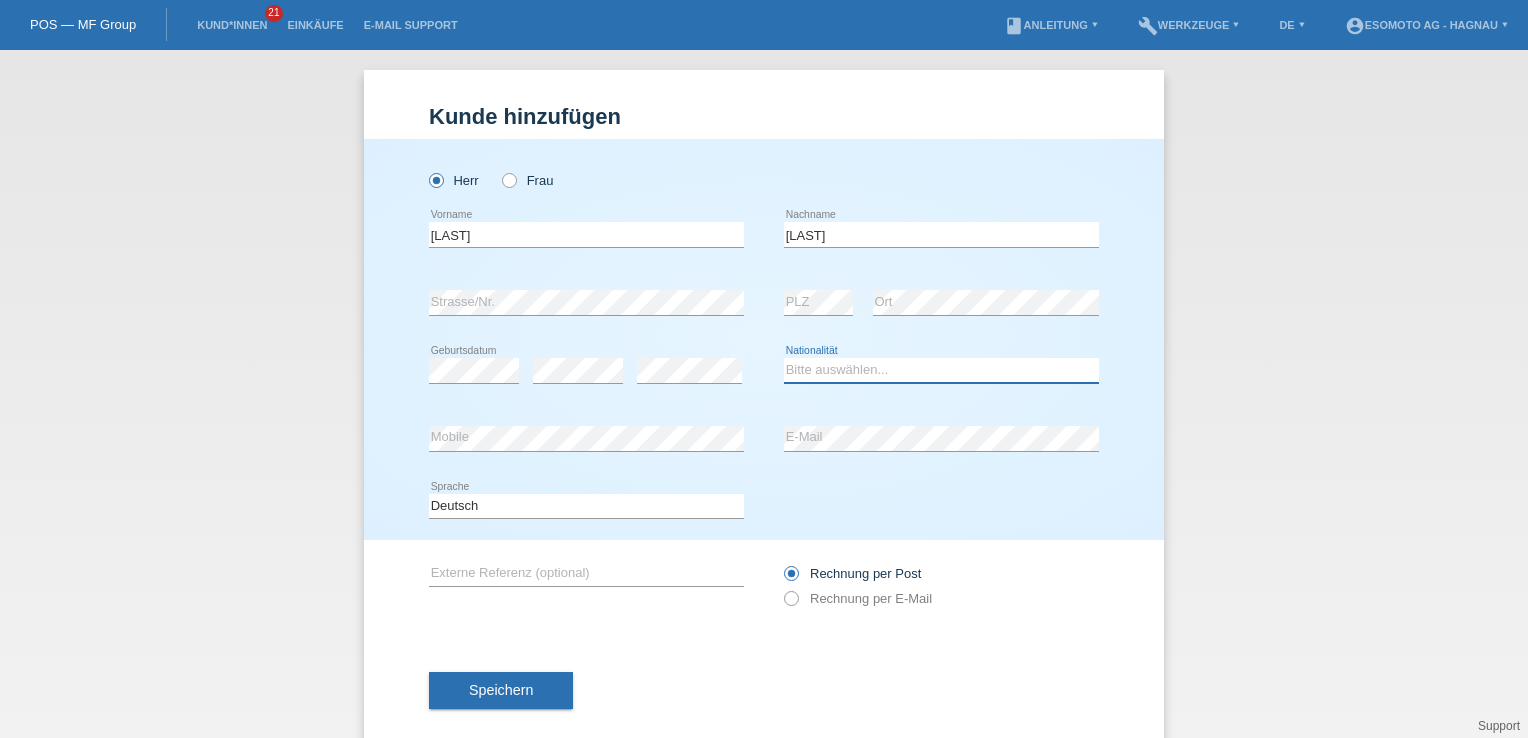 click on "Bitte auswählen...
Schweiz
Deutschland
Liechtenstein
Österreich
------------
Afghanistan
Ägypten
Åland
Albanien
Algerien" at bounding box center (941, 370) 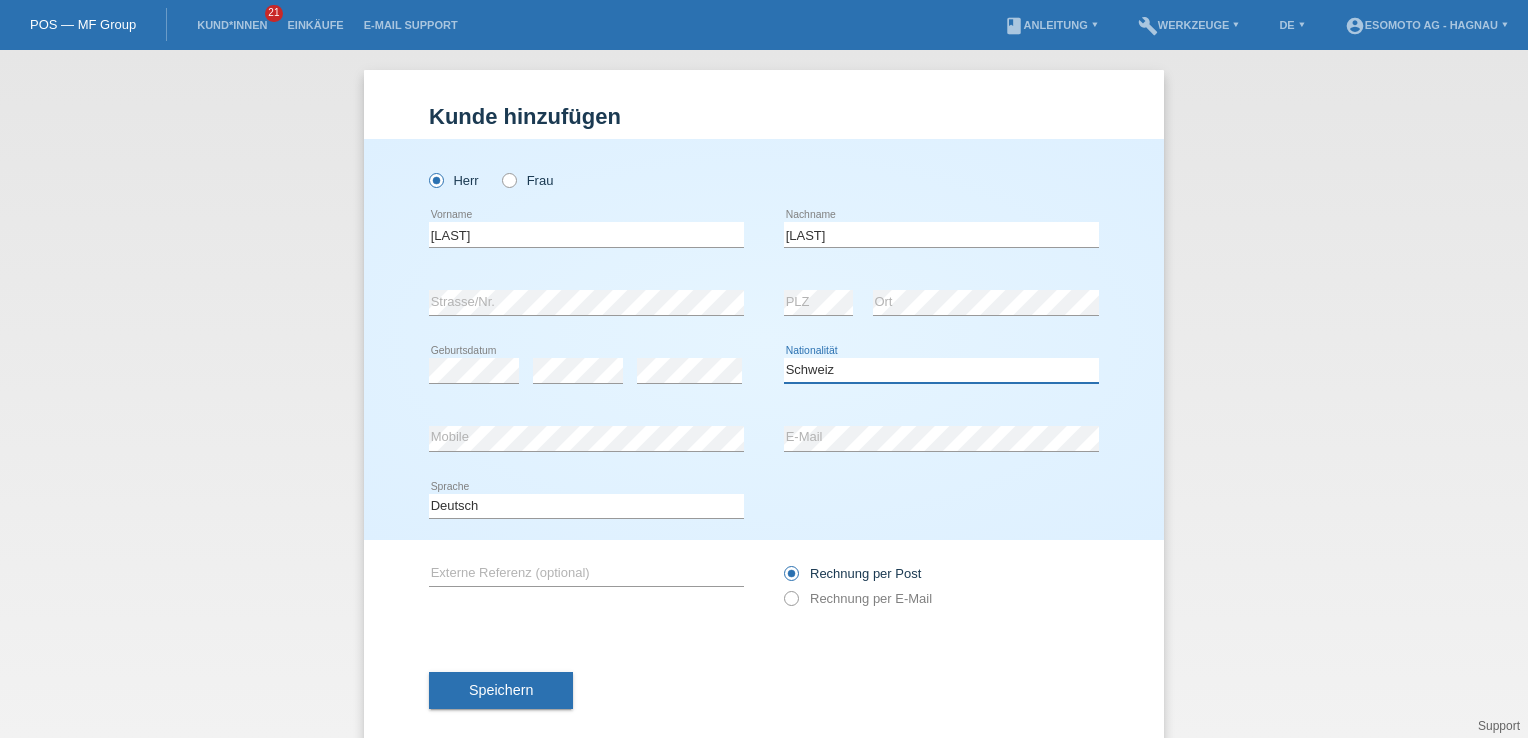 click on "Bitte auswählen...
Schweiz
Deutschland
Liechtenstein
Österreich
------------
Afghanistan
Ägypten
Åland
Albanien
Algerien" at bounding box center (941, 370) 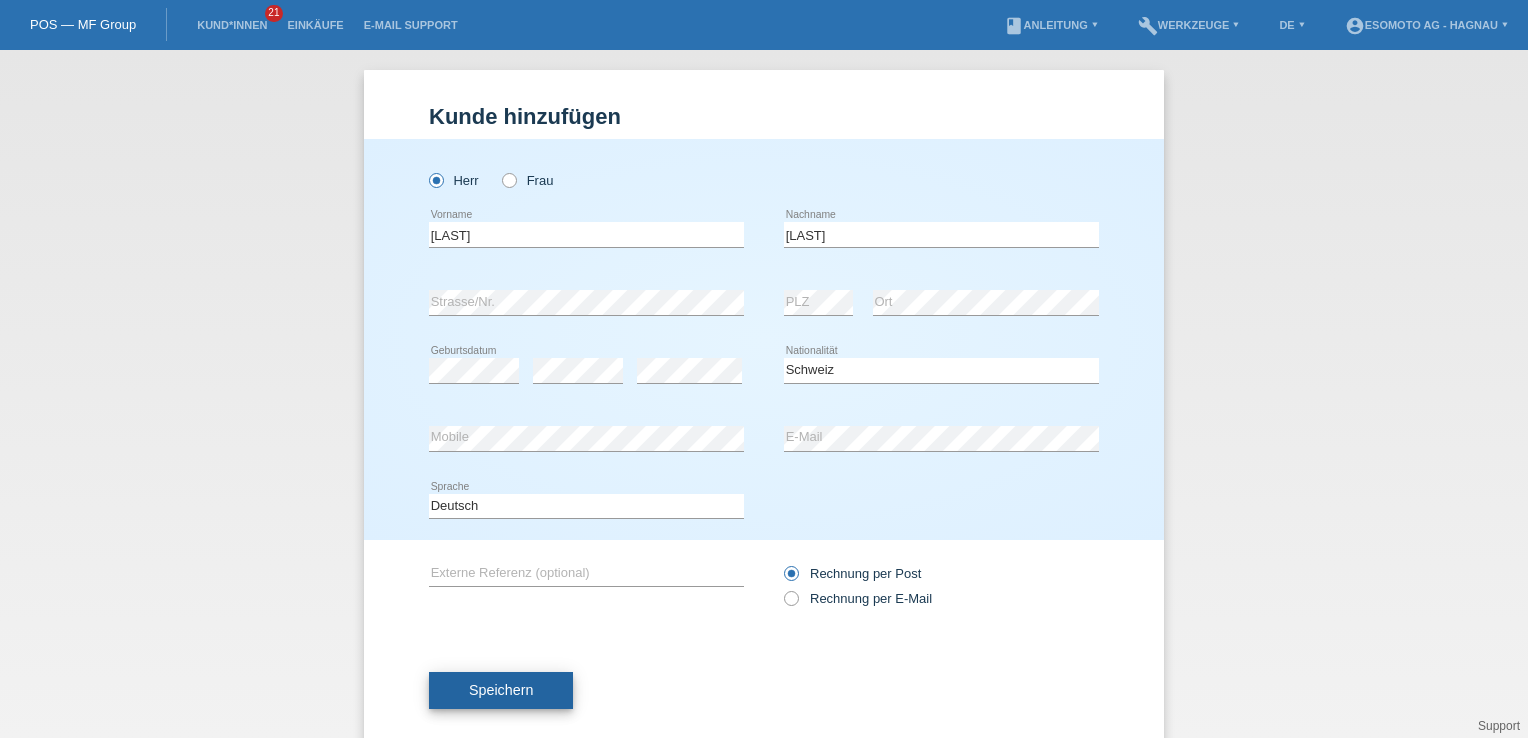 click on "Speichern" at bounding box center [501, 691] 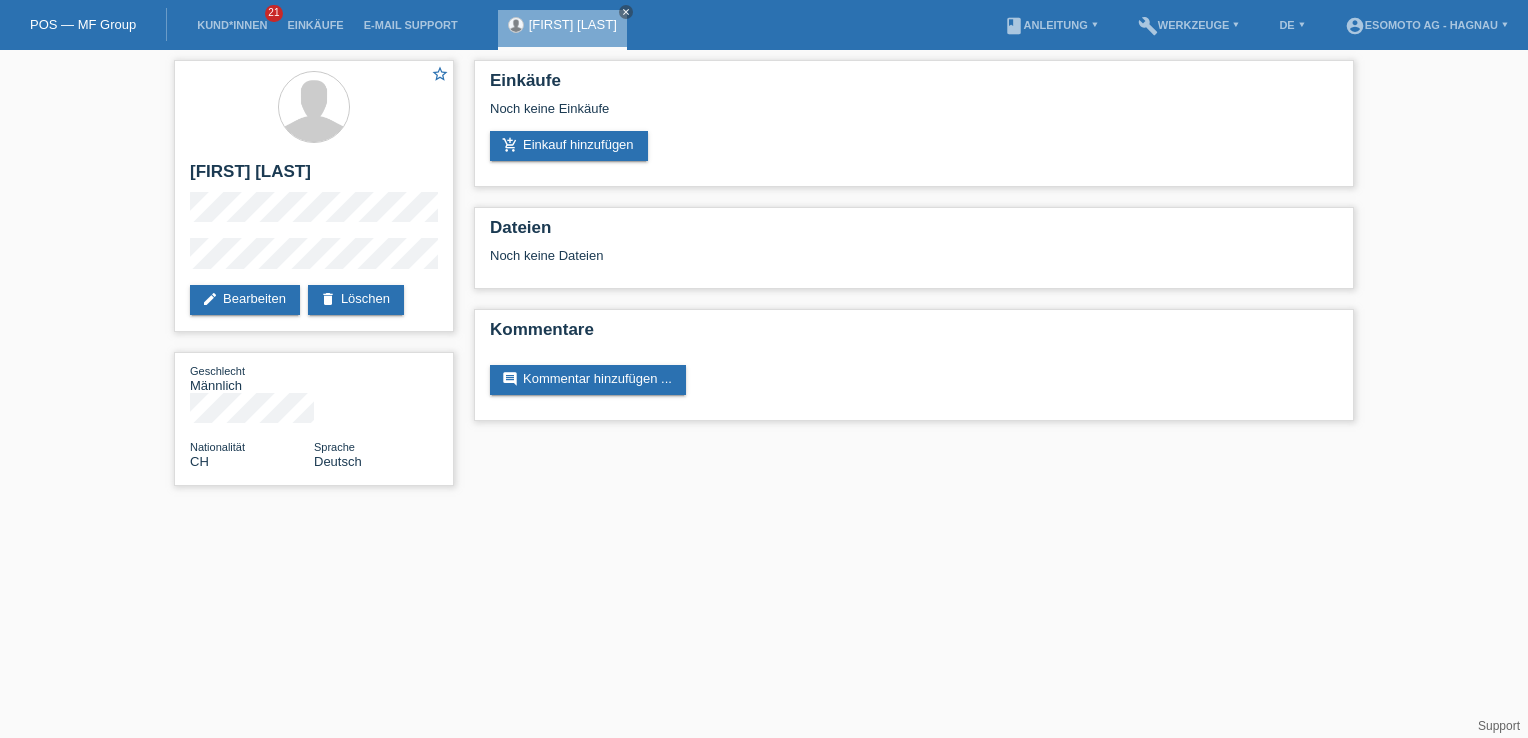 scroll, scrollTop: 0, scrollLeft: 0, axis: both 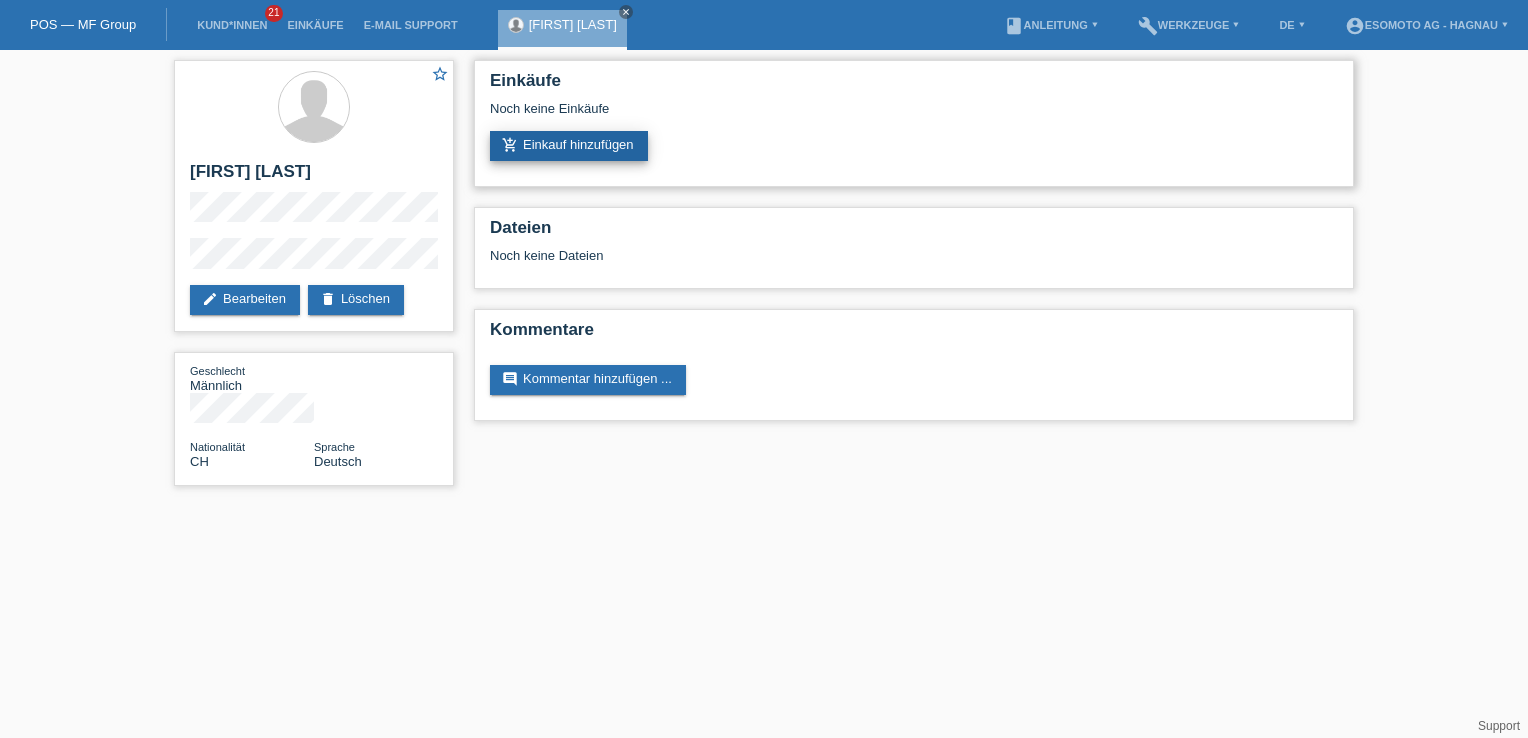 click on "add_shopping_cart  Einkauf hinzufügen" at bounding box center [569, 146] 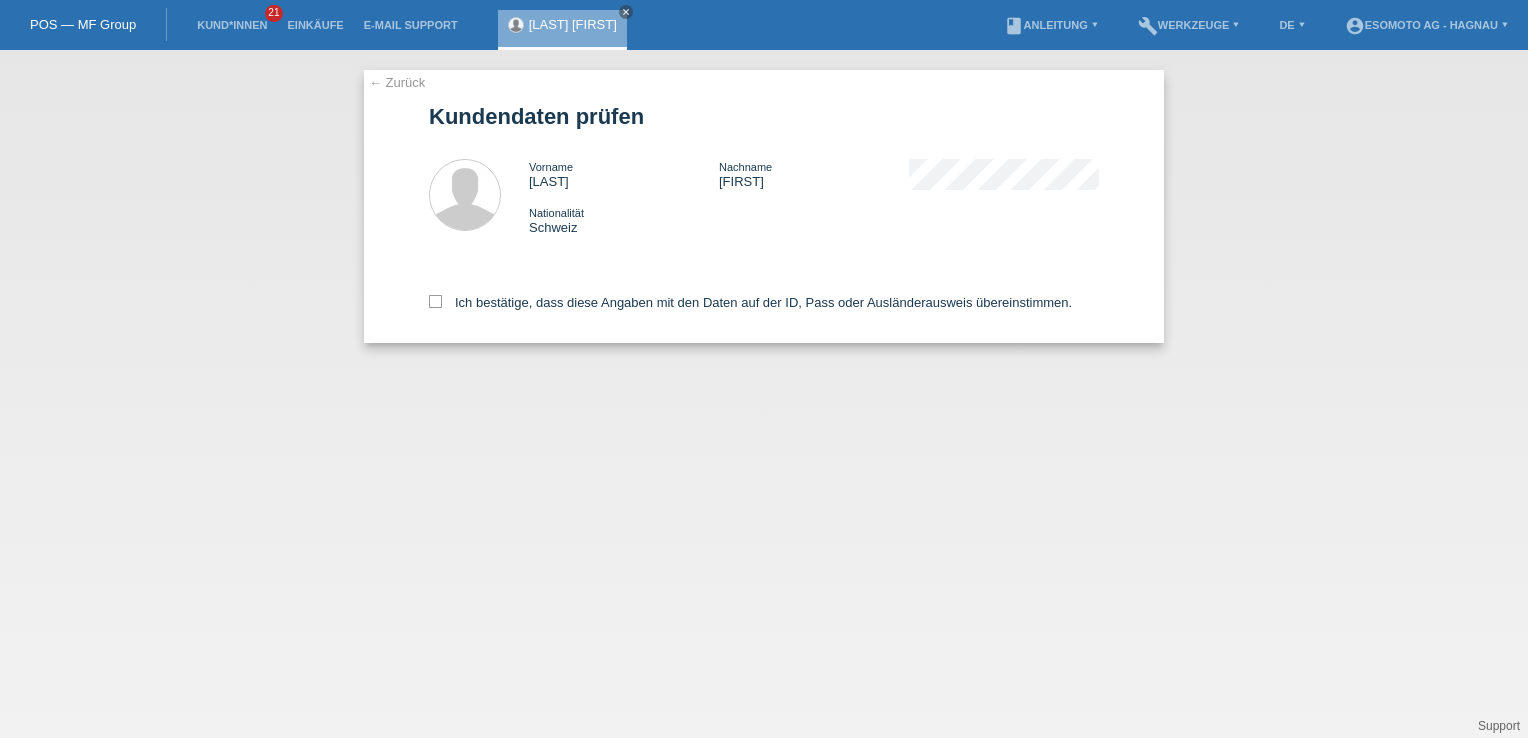 scroll, scrollTop: 0, scrollLeft: 0, axis: both 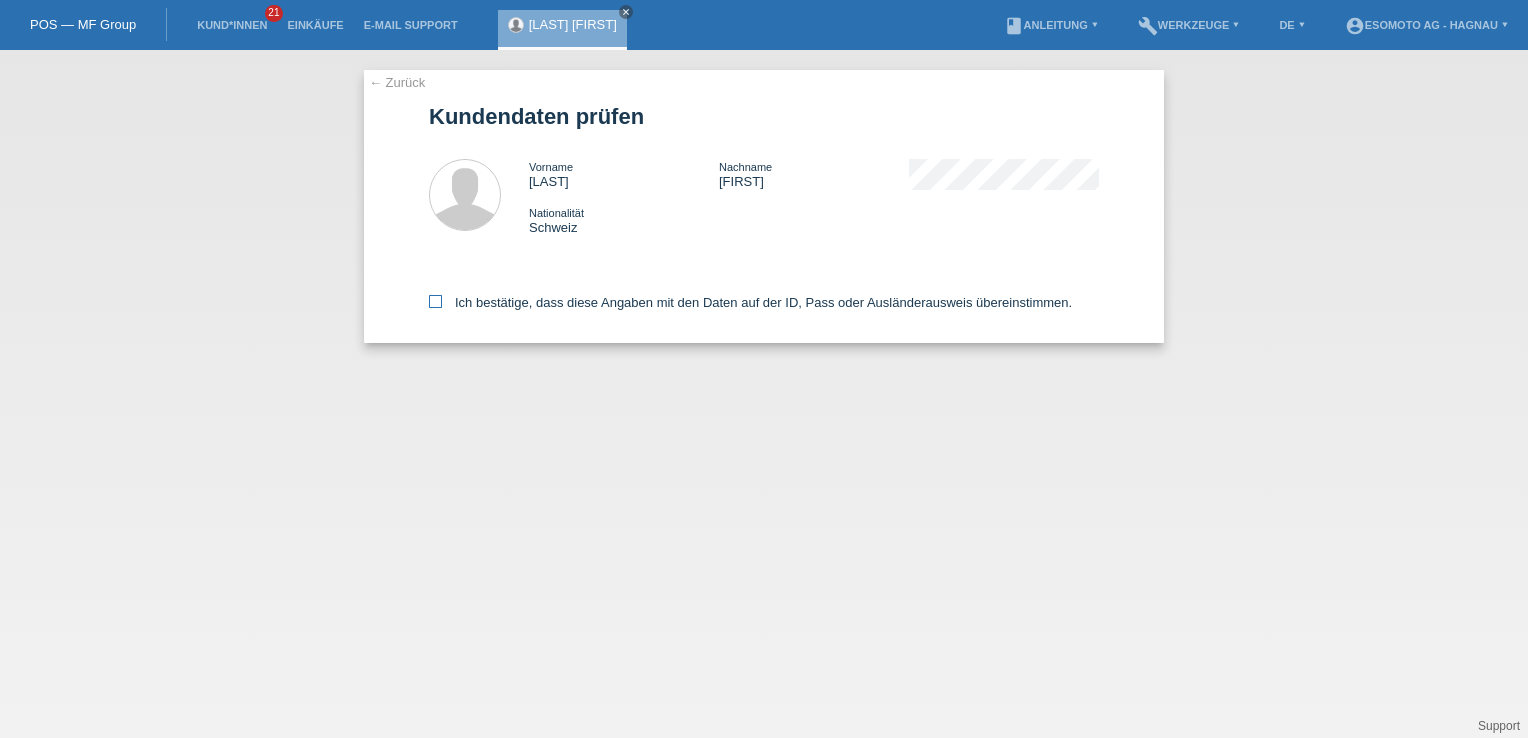 click at bounding box center (435, 301) 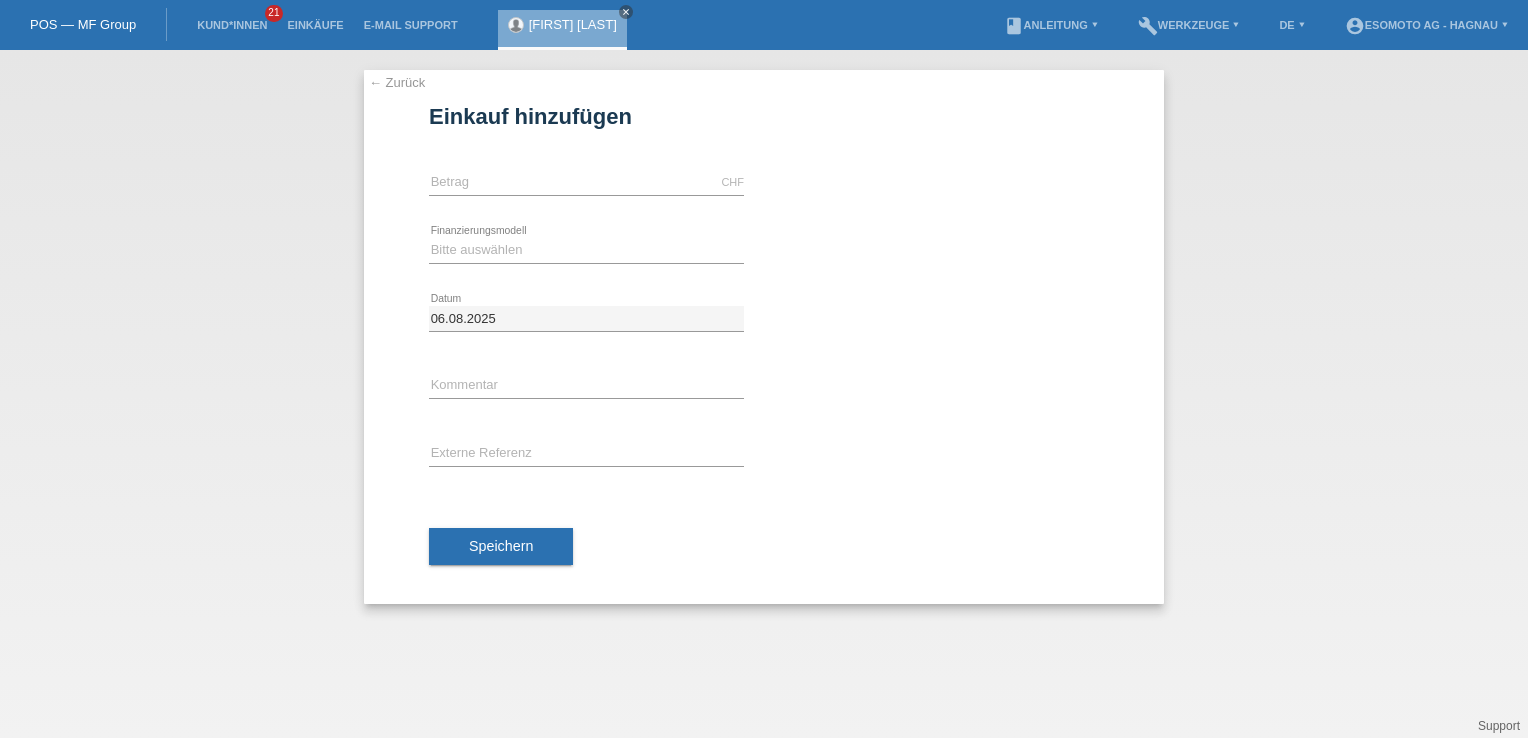 scroll, scrollTop: 0, scrollLeft: 0, axis: both 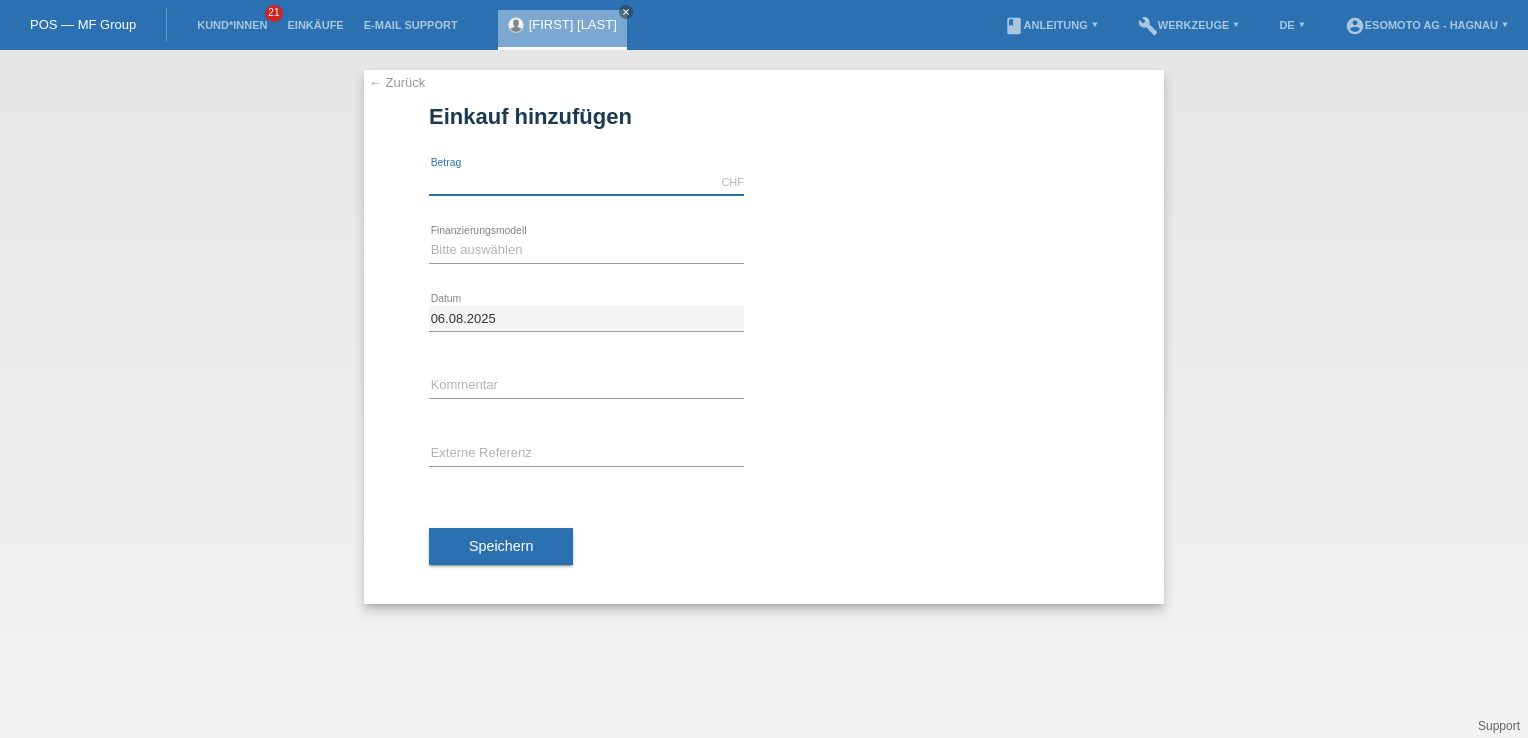 click at bounding box center (586, 182) 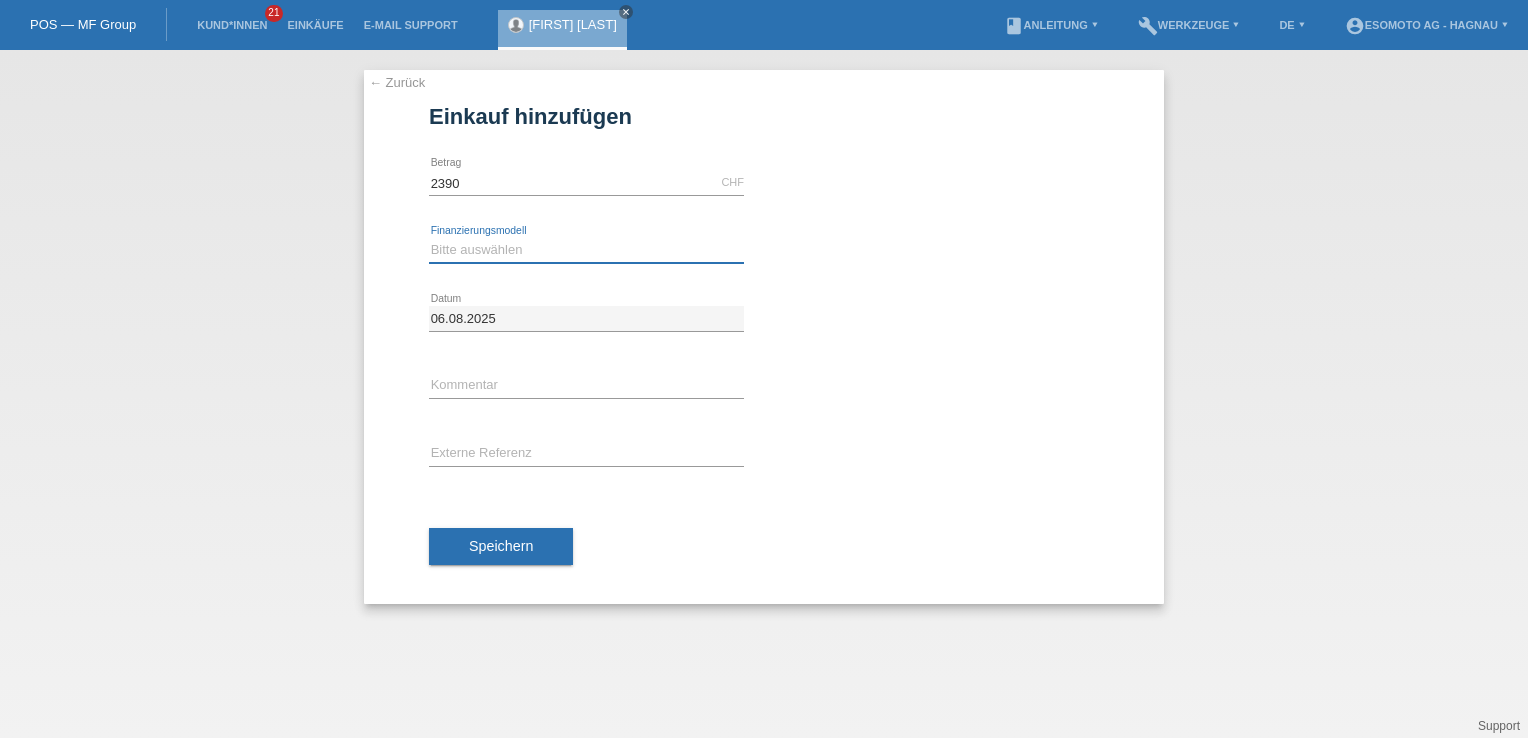 type on "2390.00" 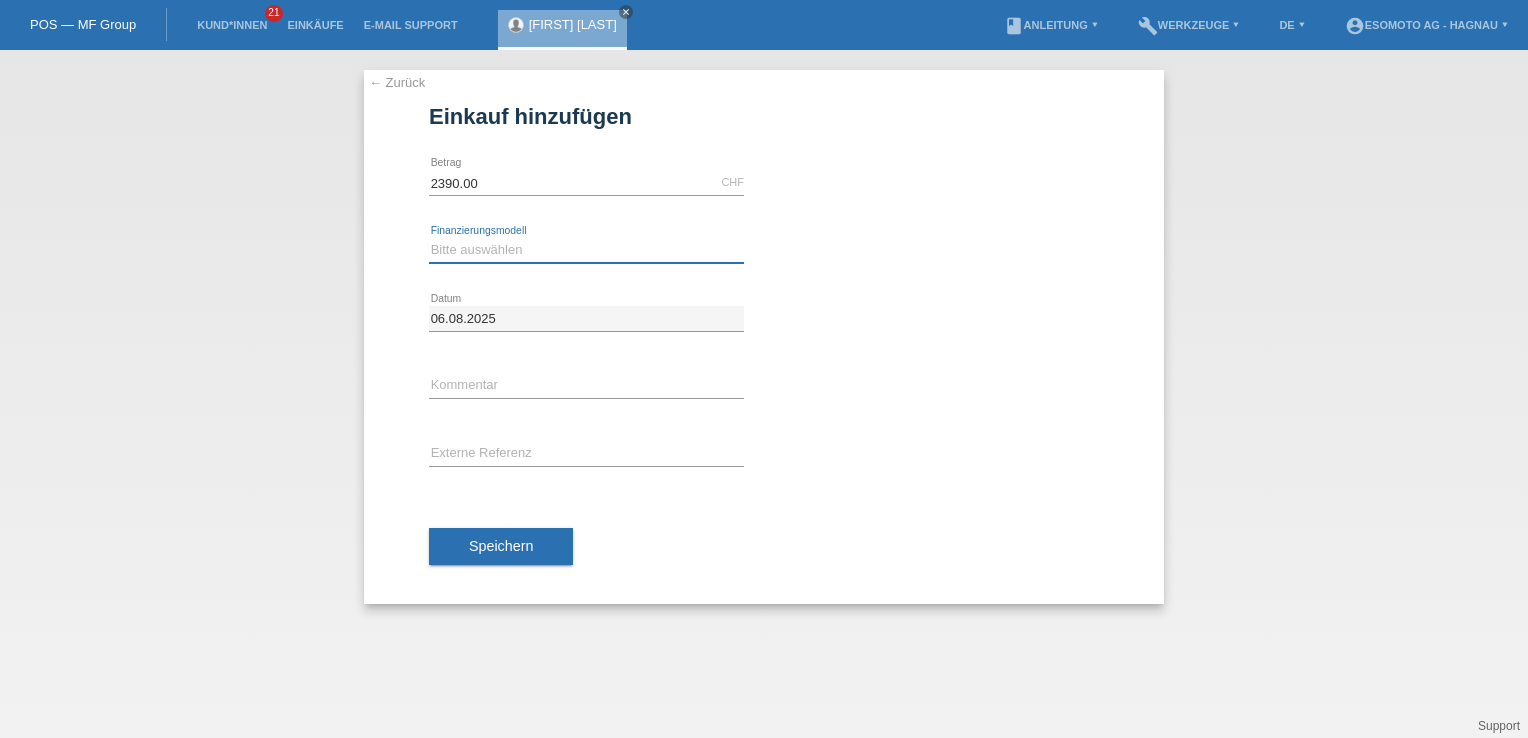 click on "Bitte auswählen
Fixe Raten
Kauf auf Rechnung mit Teilzahlungsoption" at bounding box center (586, 250) 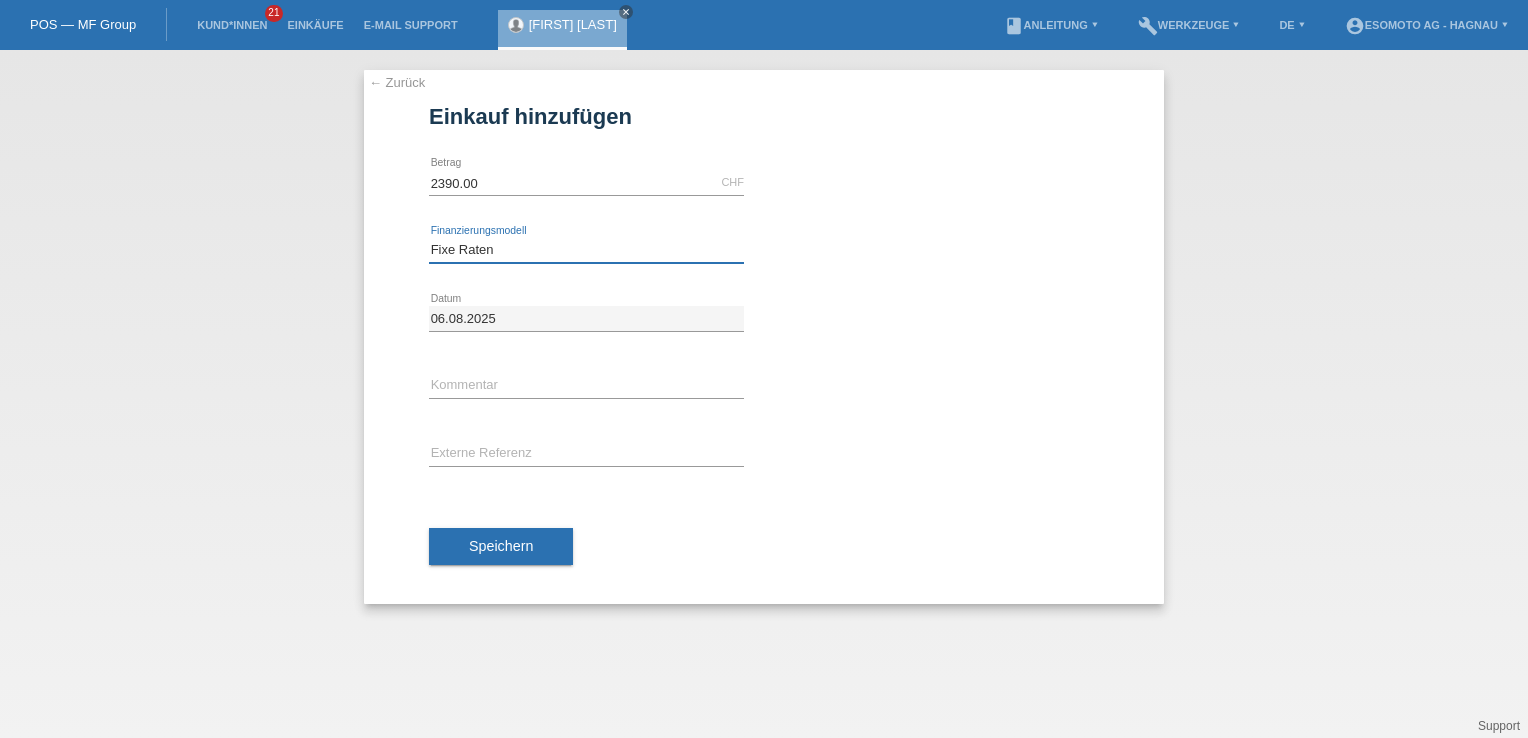 click on "Bitte auswählen
Fixe Raten
Kauf auf Rechnung mit Teilzahlungsoption" at bounding box center (586, 250) 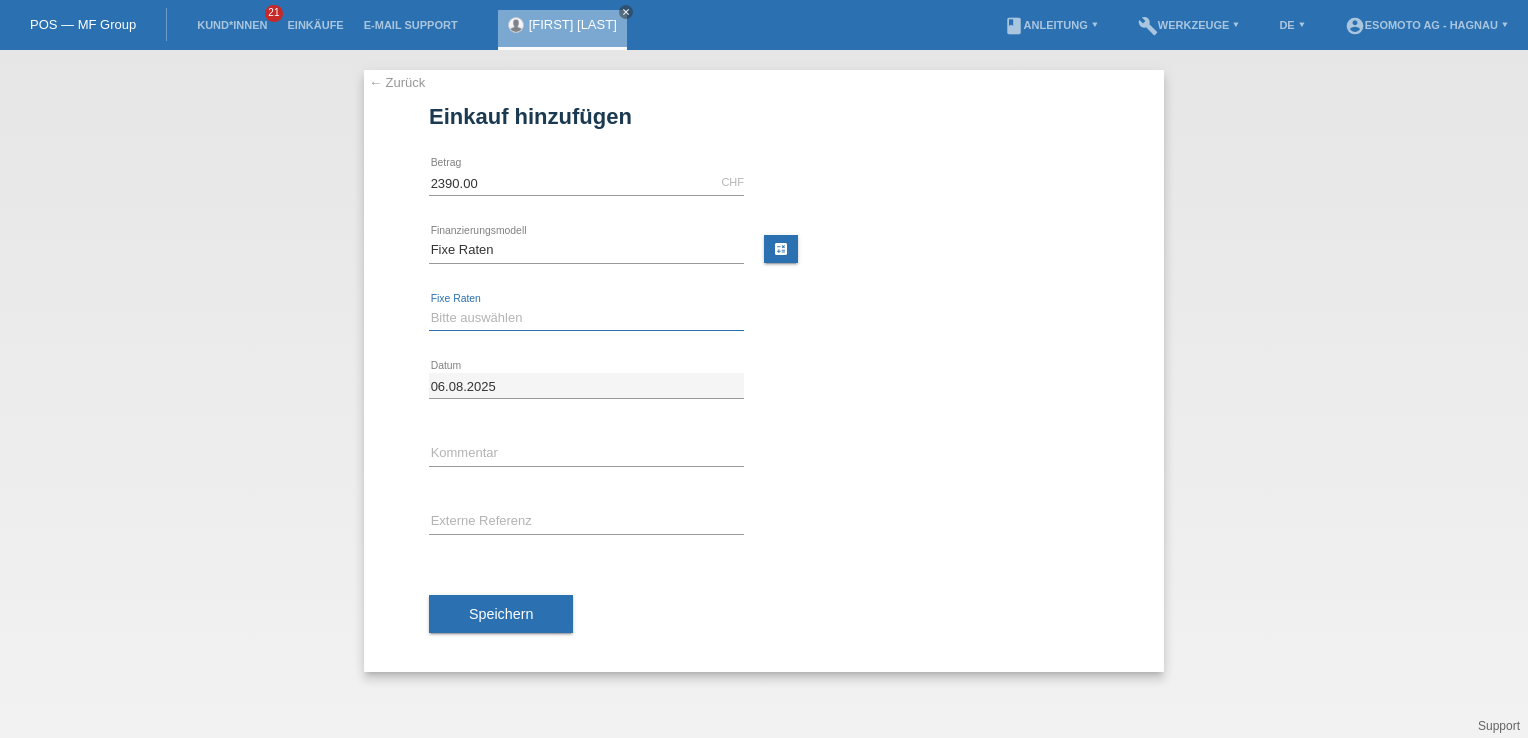 click on "Bitte auswählen
12 Raten
24 Raten
36 Raten
48 Raten" at bounding box center (586, 318) 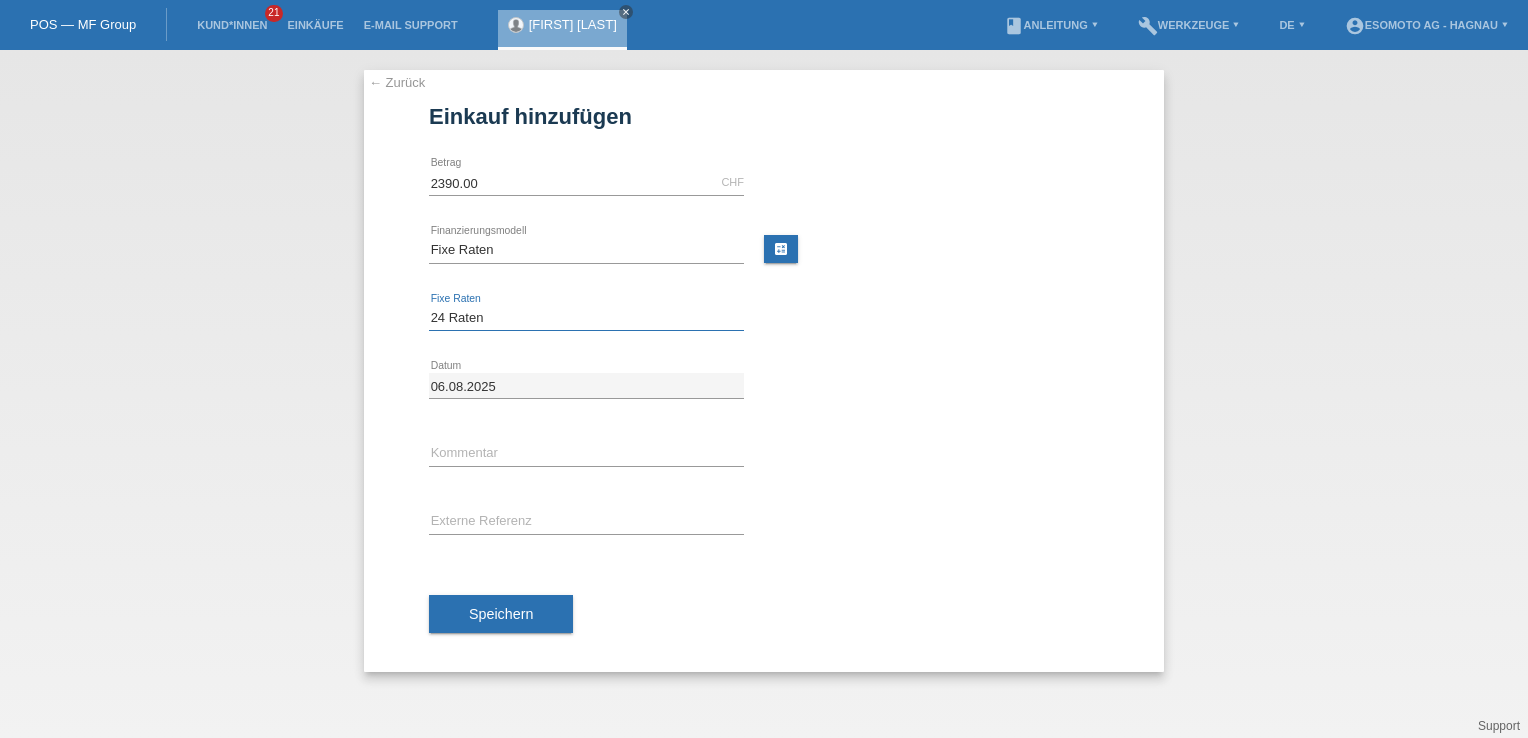 click on "Bitte auswählen
12 Raten
24 Raten
36 Raten
48 Raten" at bounding box center (586, 318) 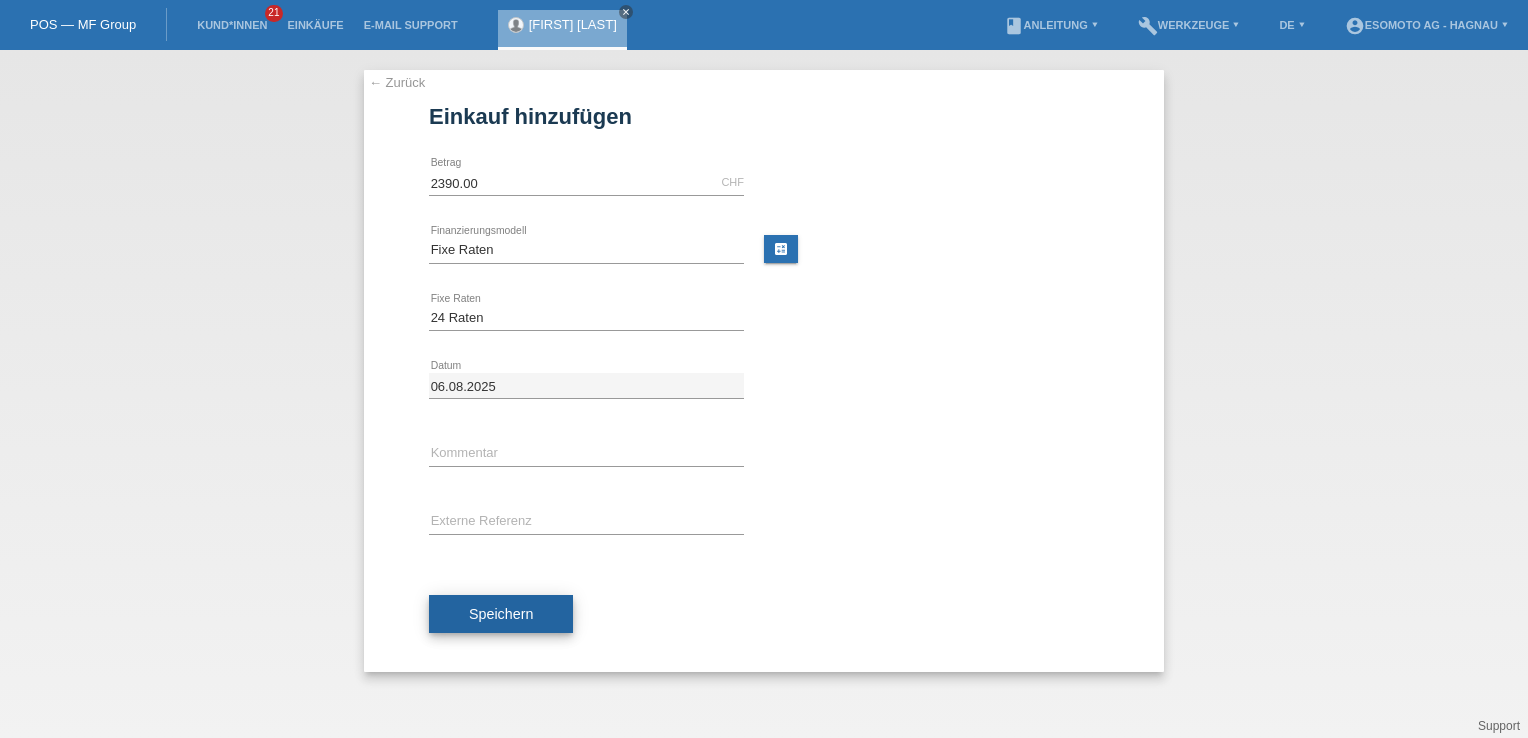 click on "Speichern" at bounding box center (501, 614) 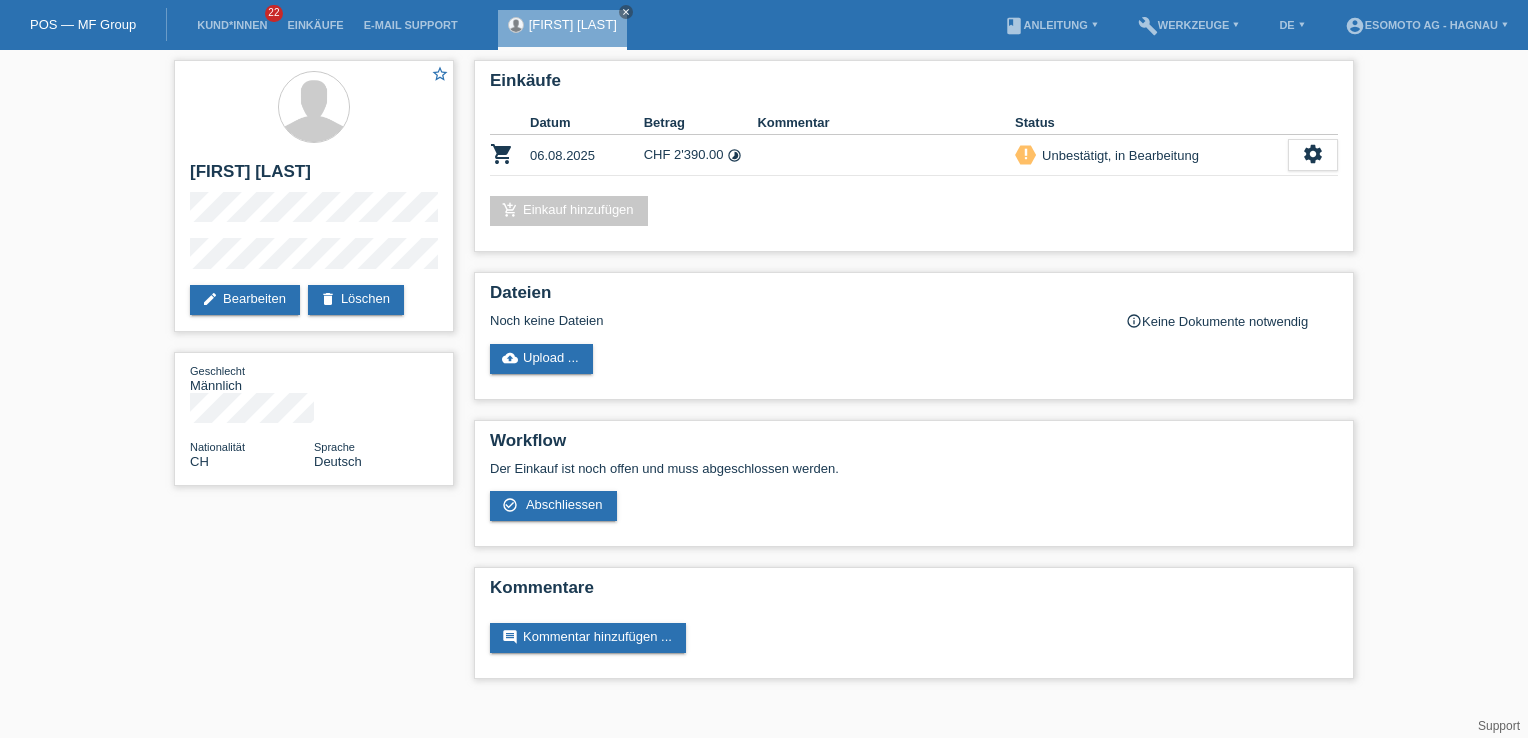 scroll, scrollTop: 0, scrollLeft: 0, axis: both 